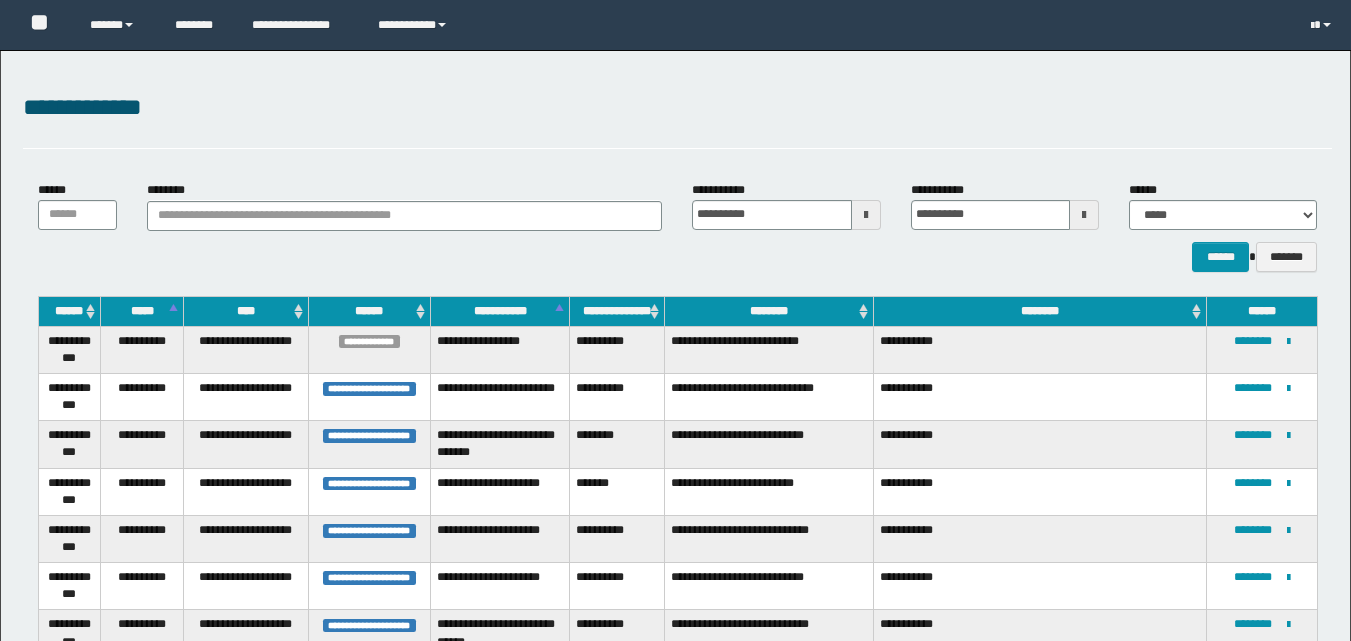scroll, scrollTop: 173, scrollLeft: 0, axis: vertical 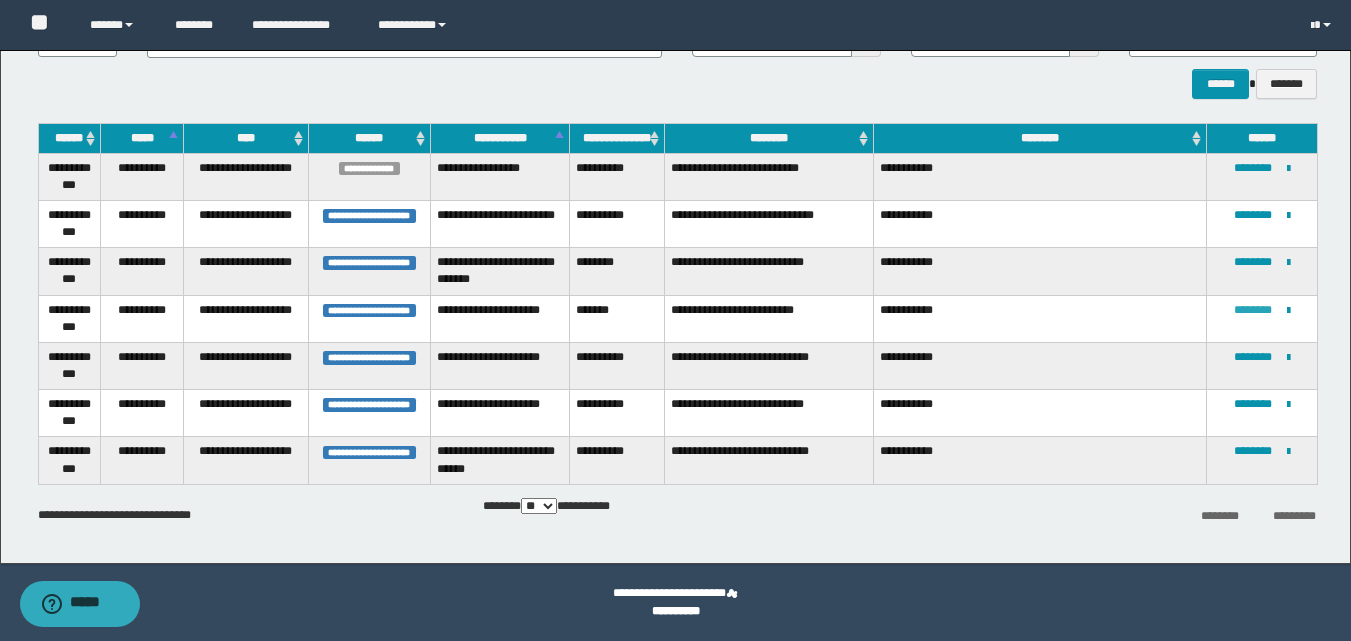 click on "********" at bounding box center (1253, 310) 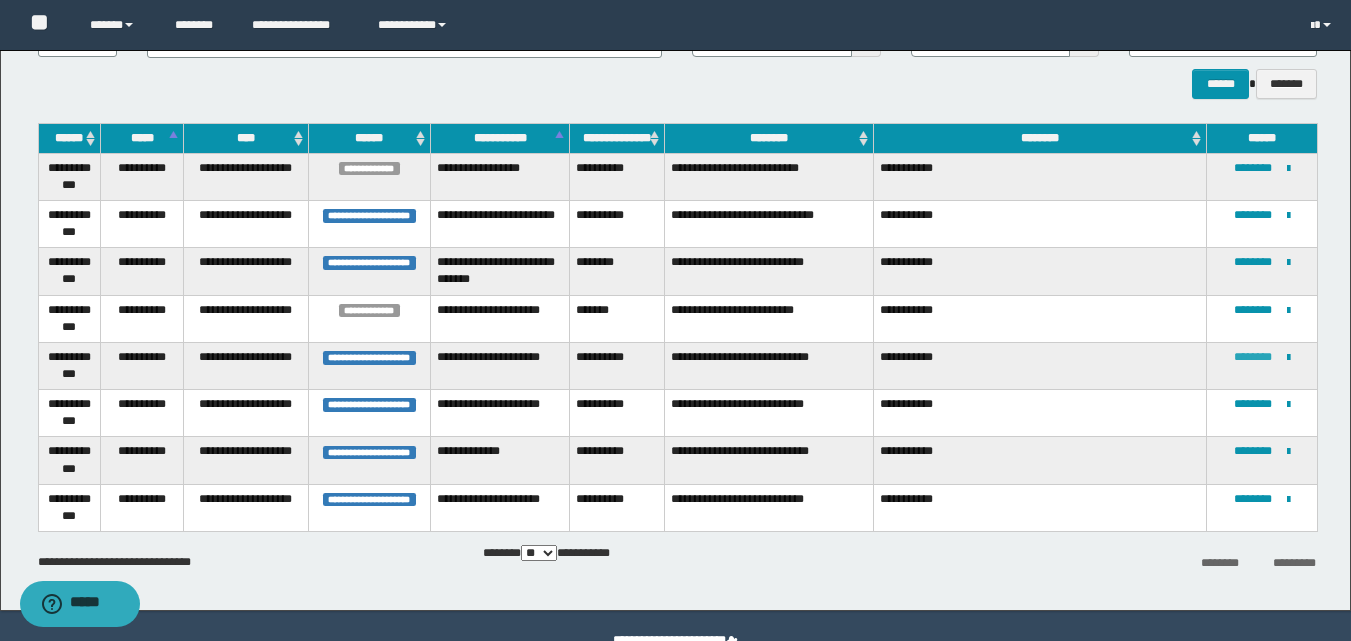 click on "********" at bounding box center [1253, 357] 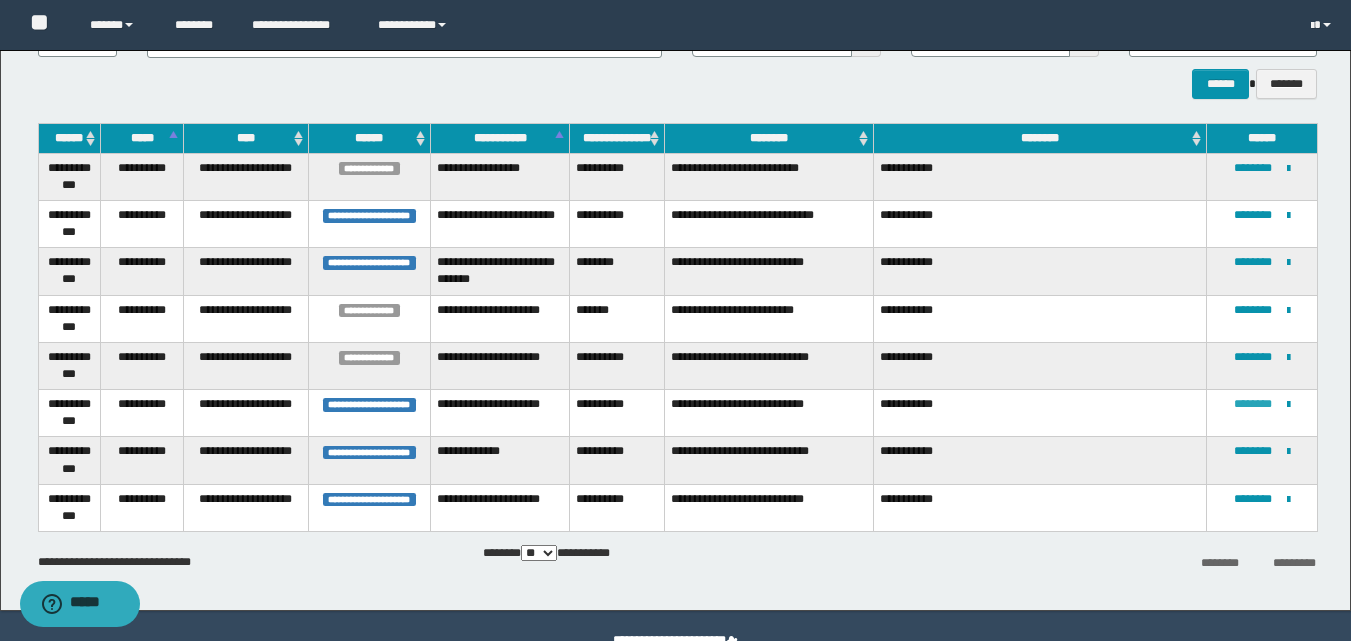 click on "********" at bounding box center [1253, 404] 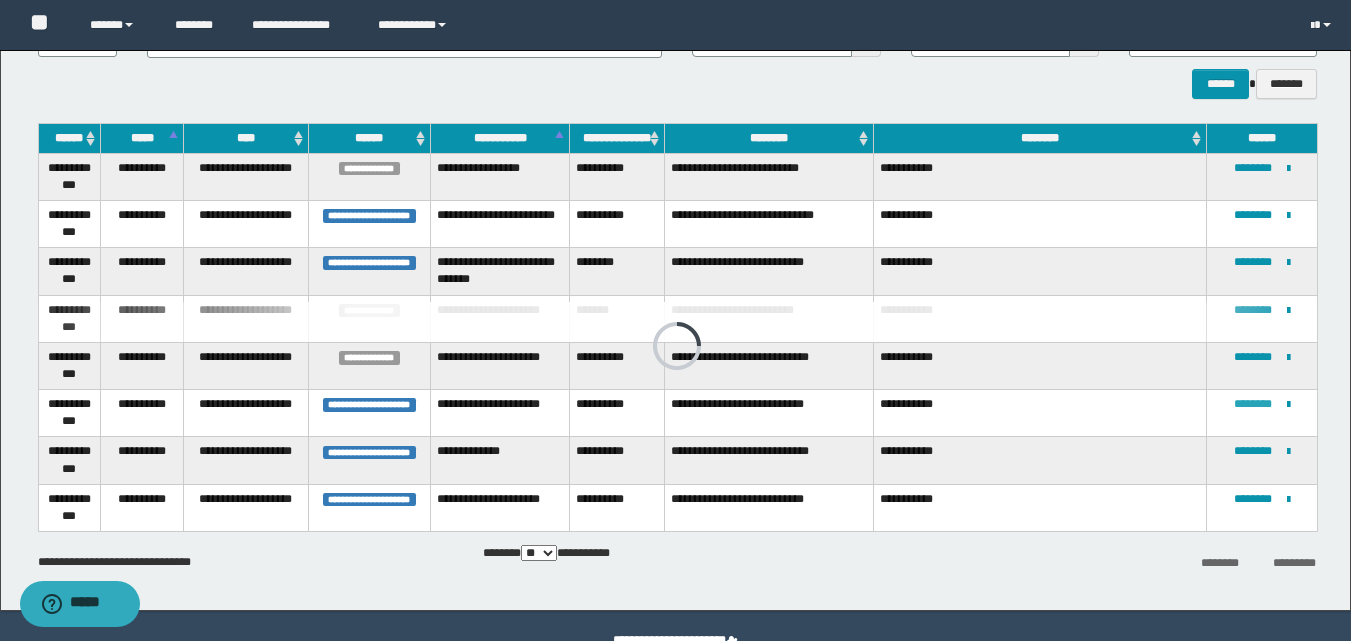 scroll, scrollTop: 0, scrollLeft: 0, axis: both 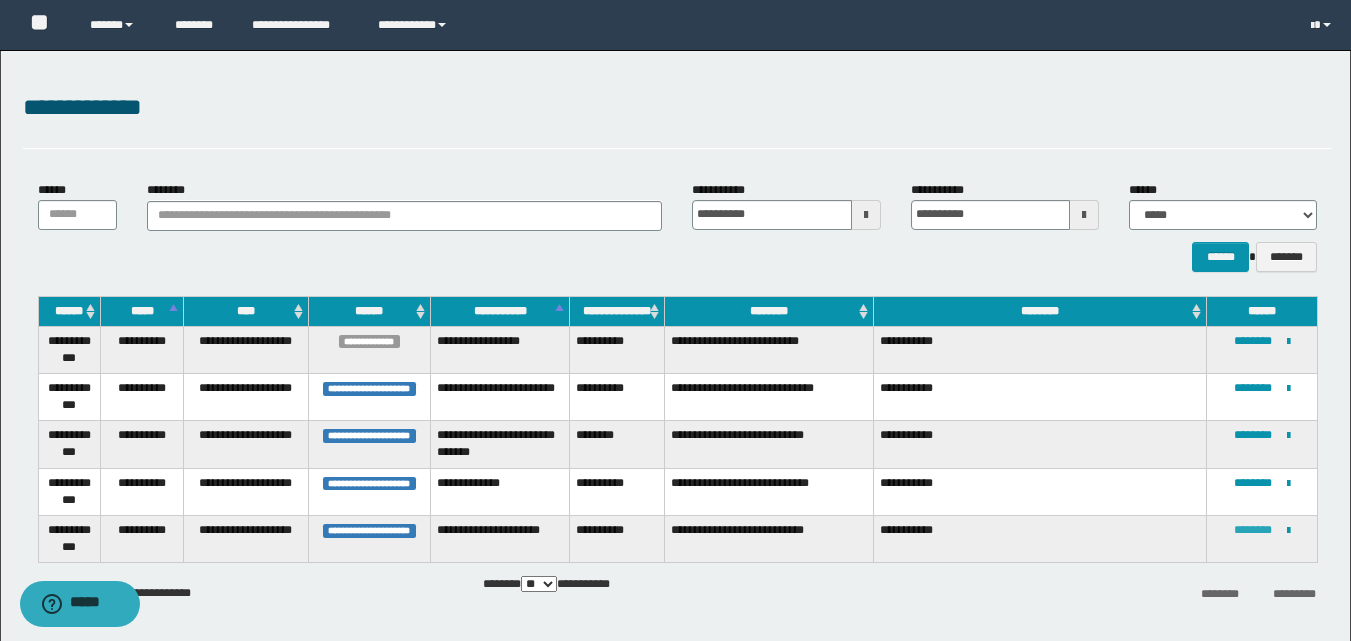 click on "********" at bounding box center [1253, 530] 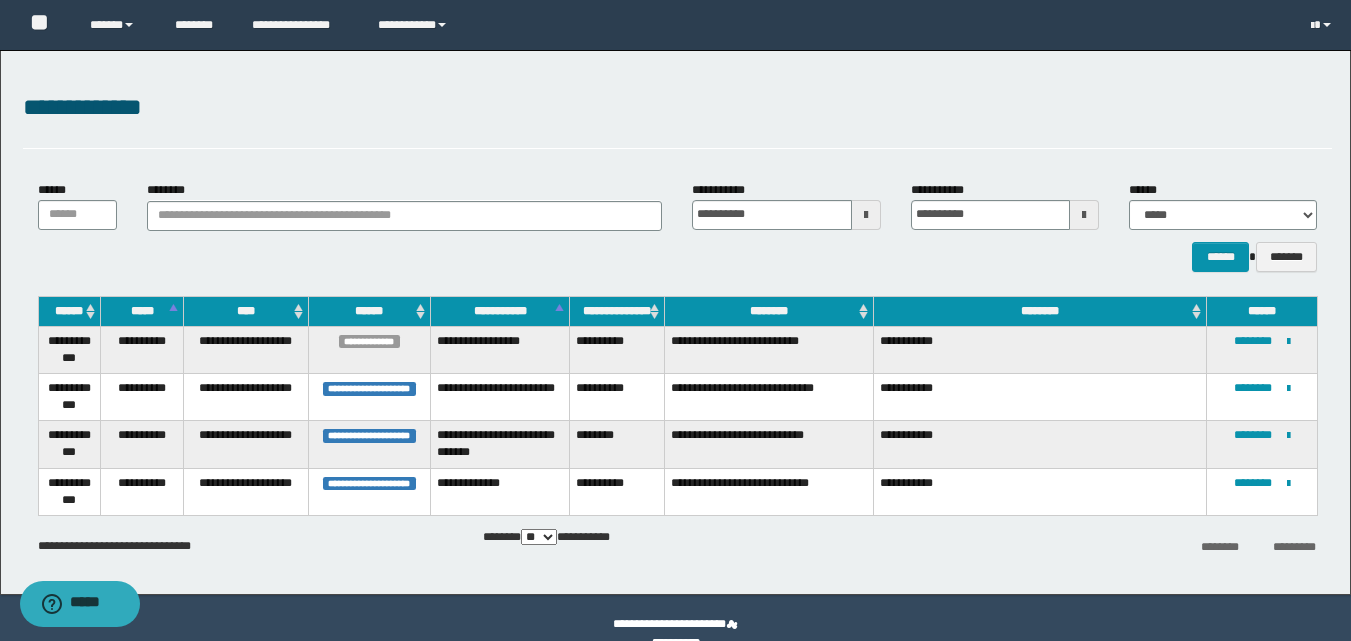 scroll, scrollTop: 31, scrollLeft: 0, axis: vertical 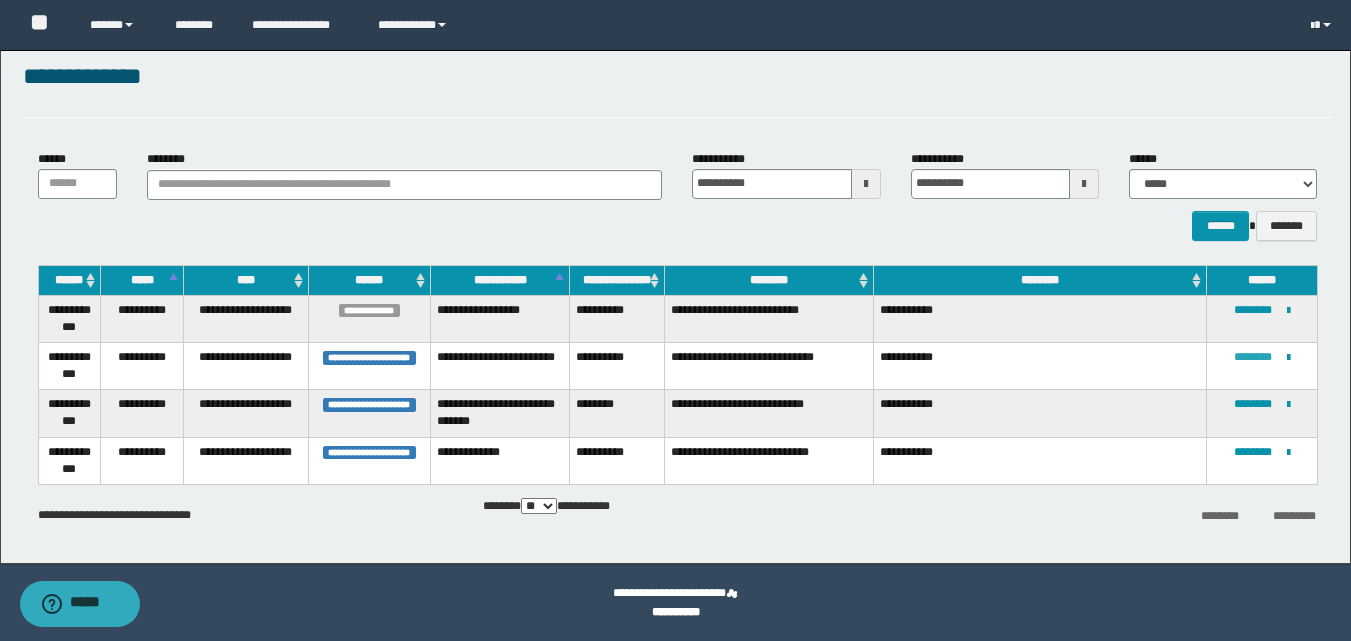 click on "********" at bounding box center [1253, 357] 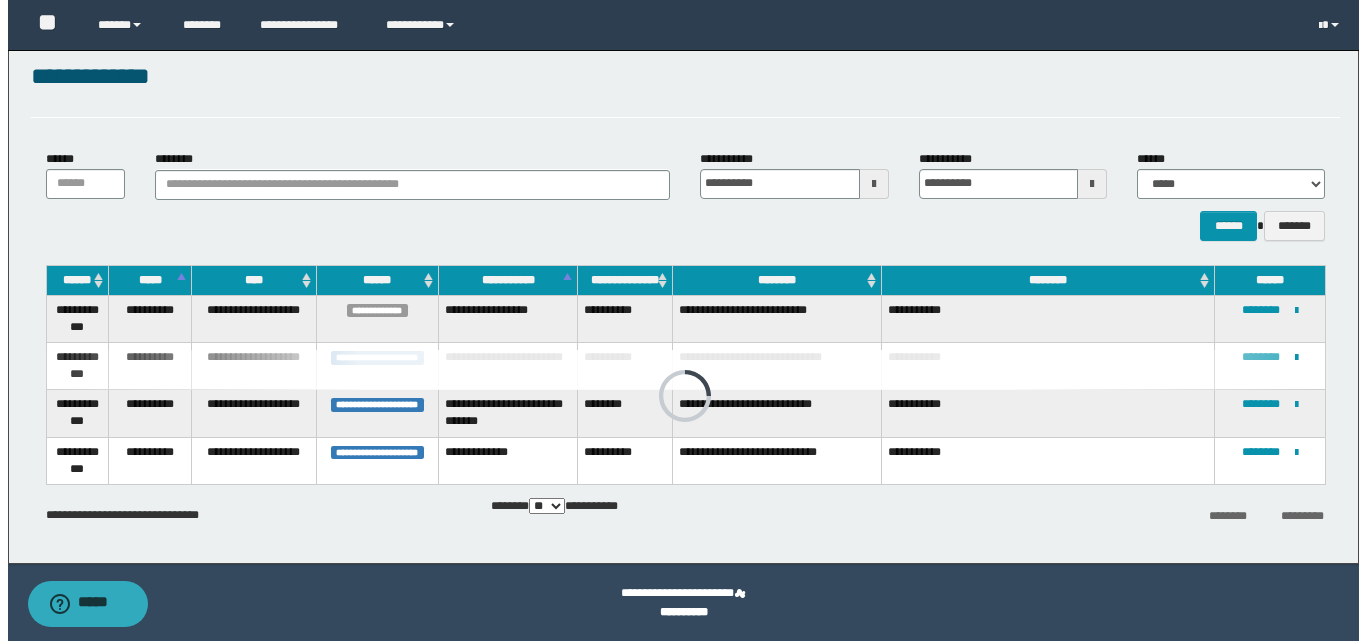 scroll, scrollTop: 0, scrollLeft: 0, axis: both 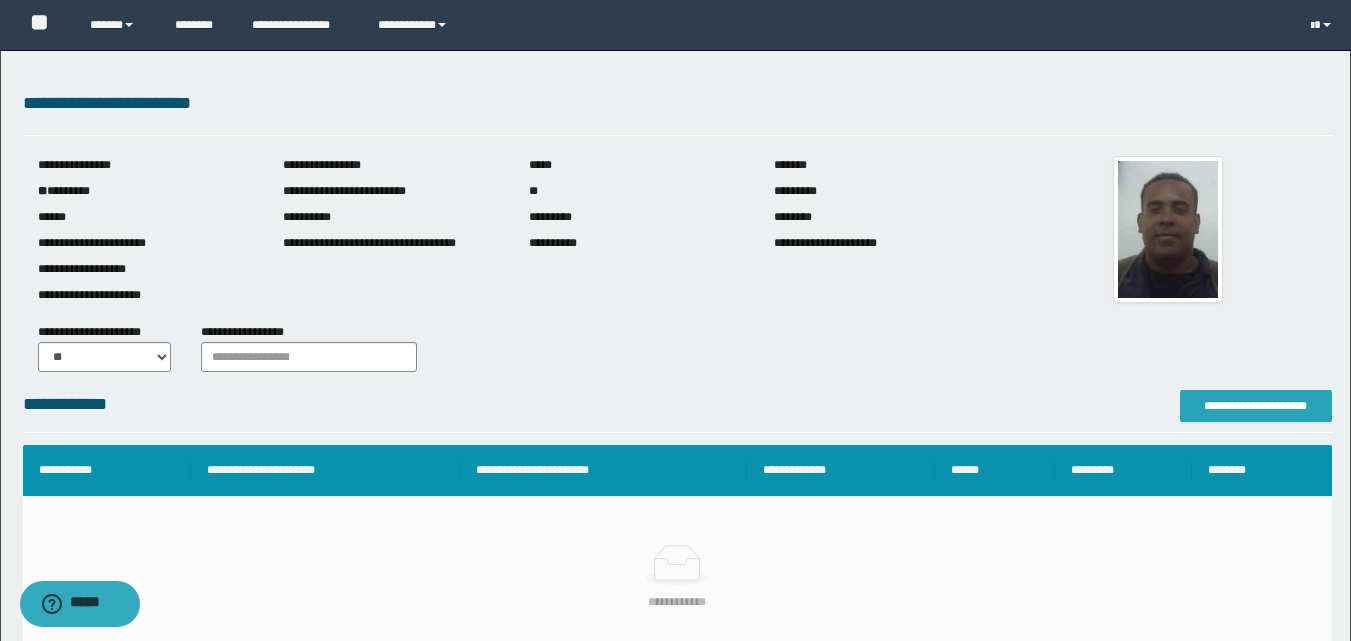 click on "**********" at bounding box center [1256, 406] 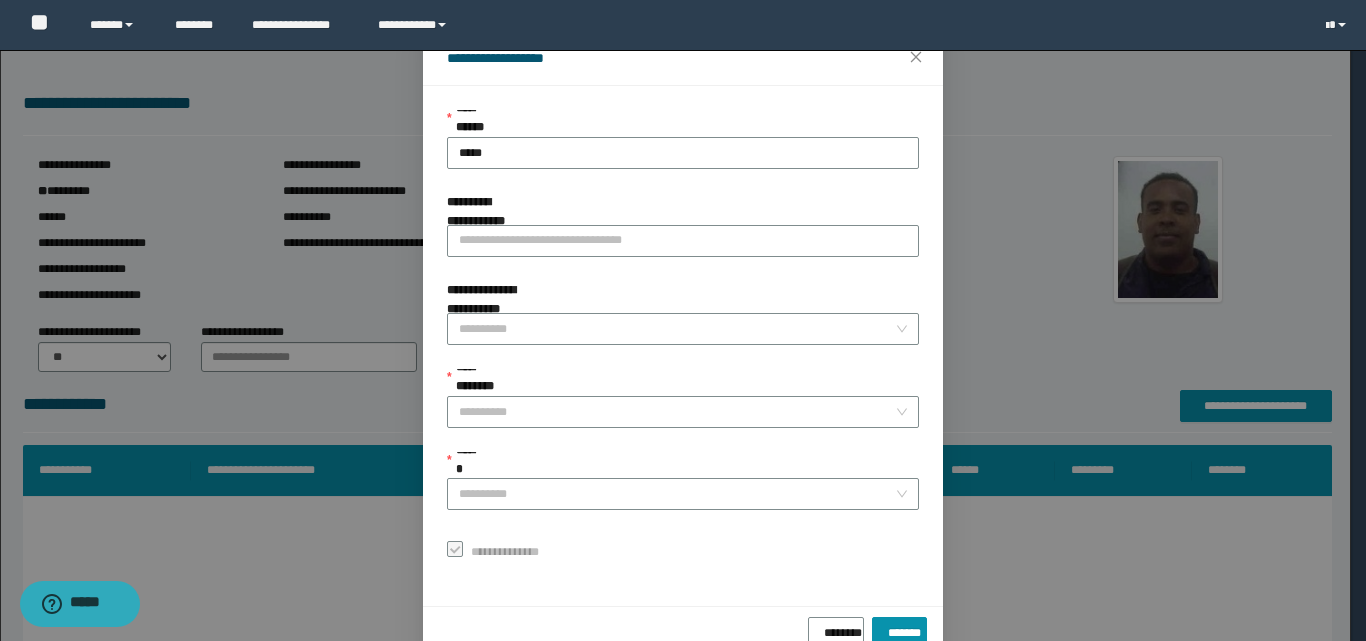 scroll, scrollTop: 111, scrollLeft: 0, axis: vertical 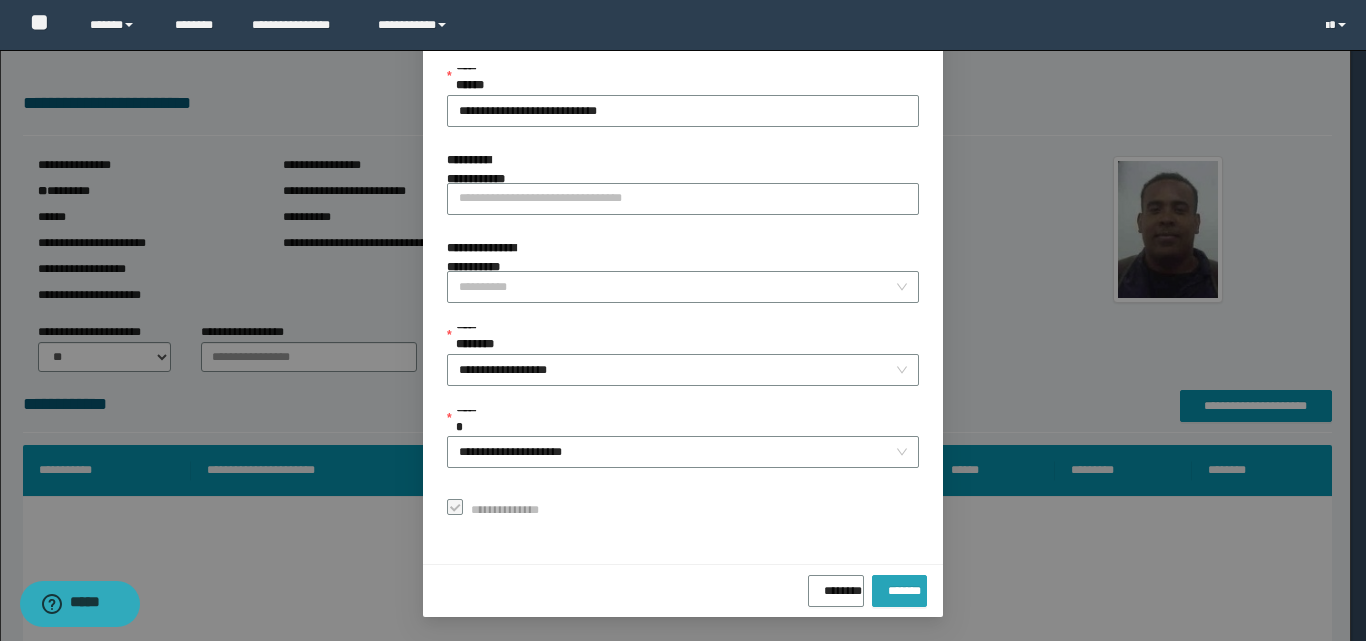 click on "*******" at bounding box center [899, 591] 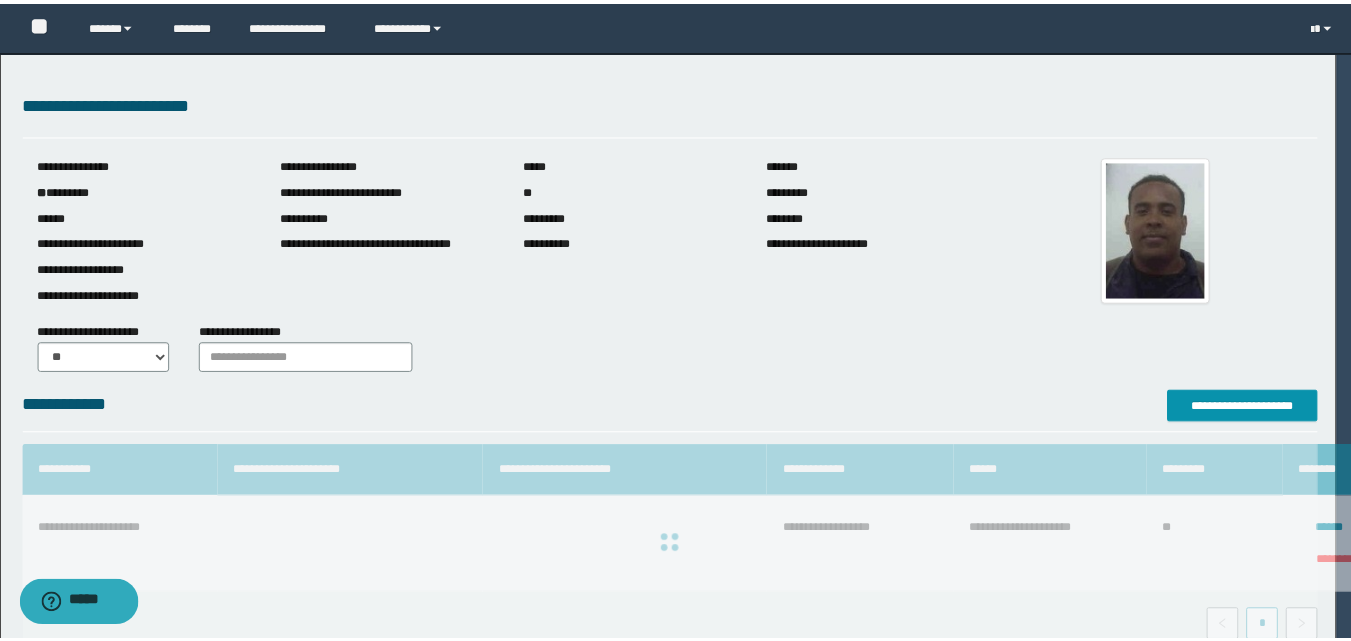 scroll, scrollTop: 64, scrollLeft: 0, axis: vertical 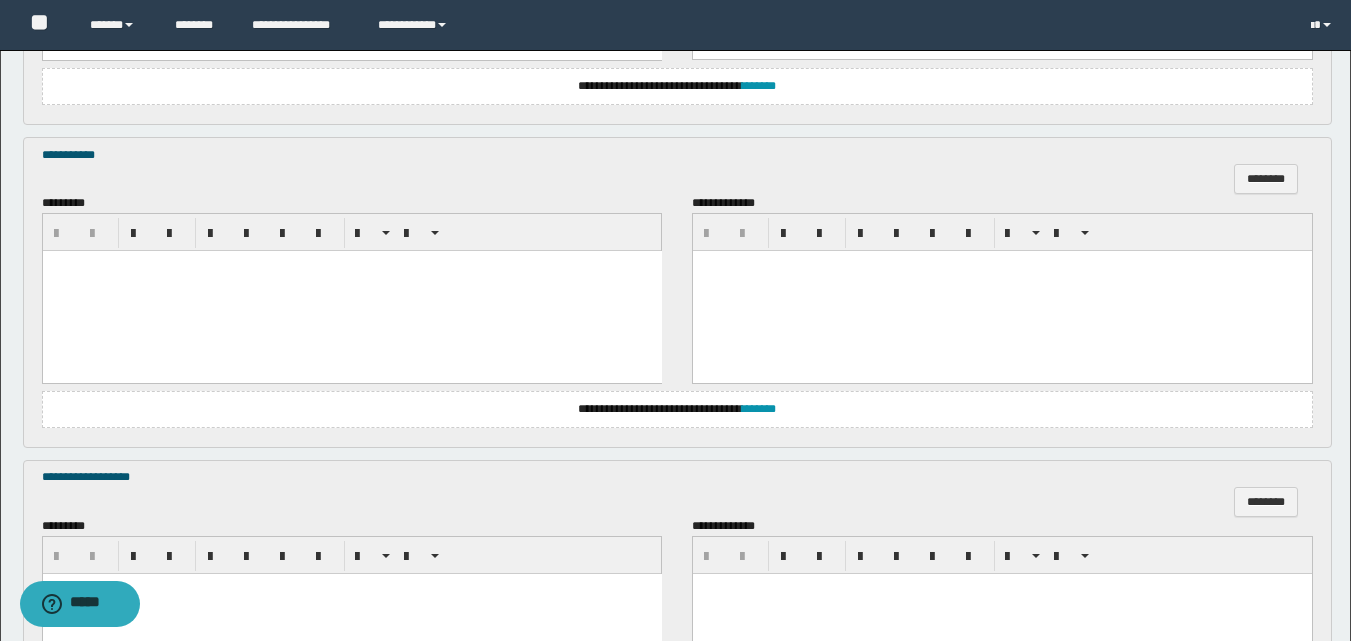 click at bounding box center (351, 291) 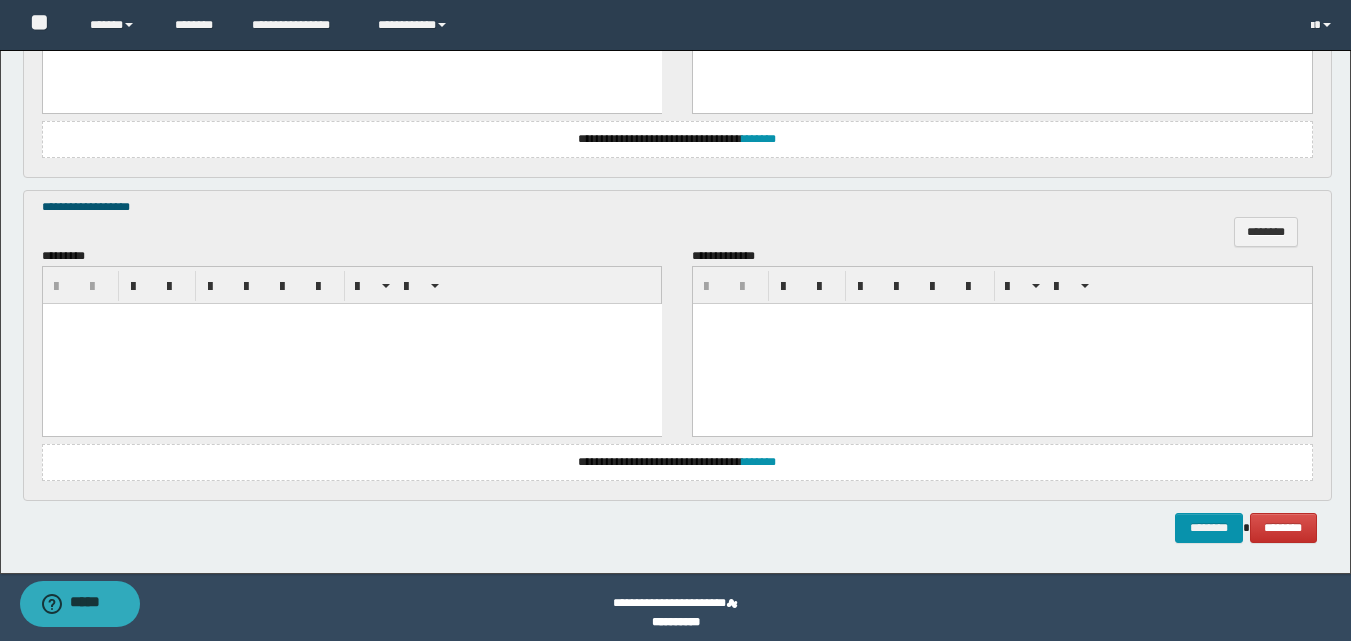 scroll, scrollTop: 1180, scrollLeft: 0, axis: vertical 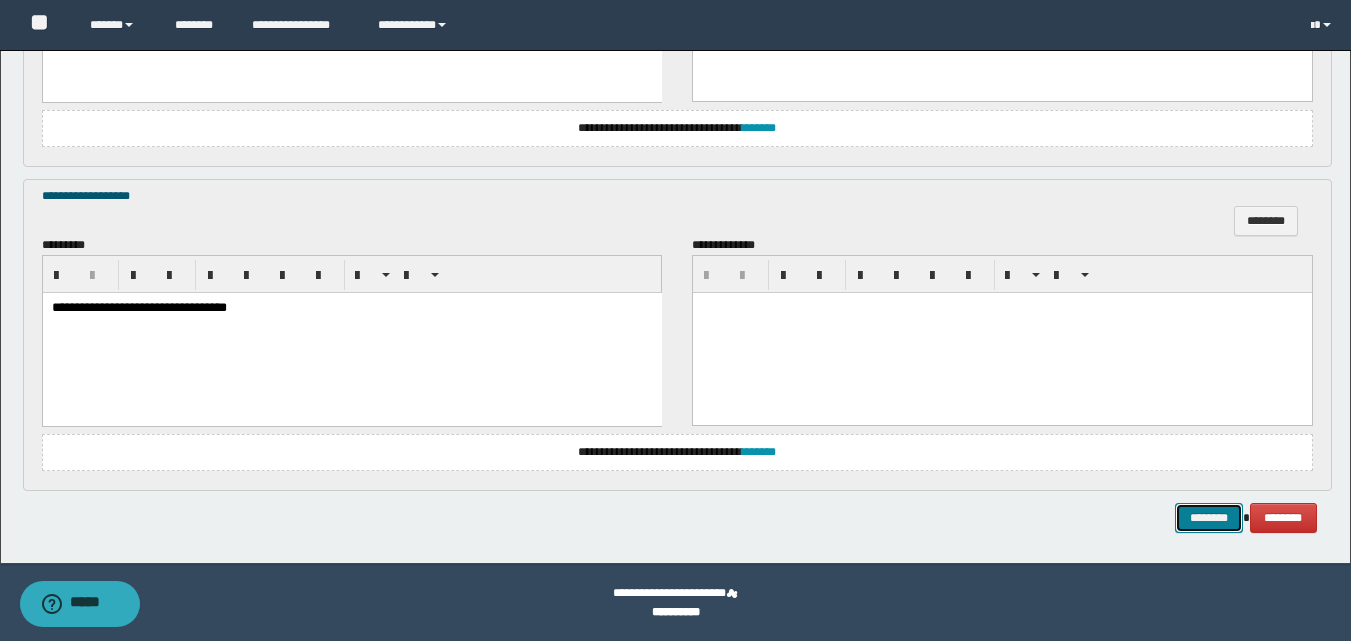 click on "********" at bounding box center (1209, 518) 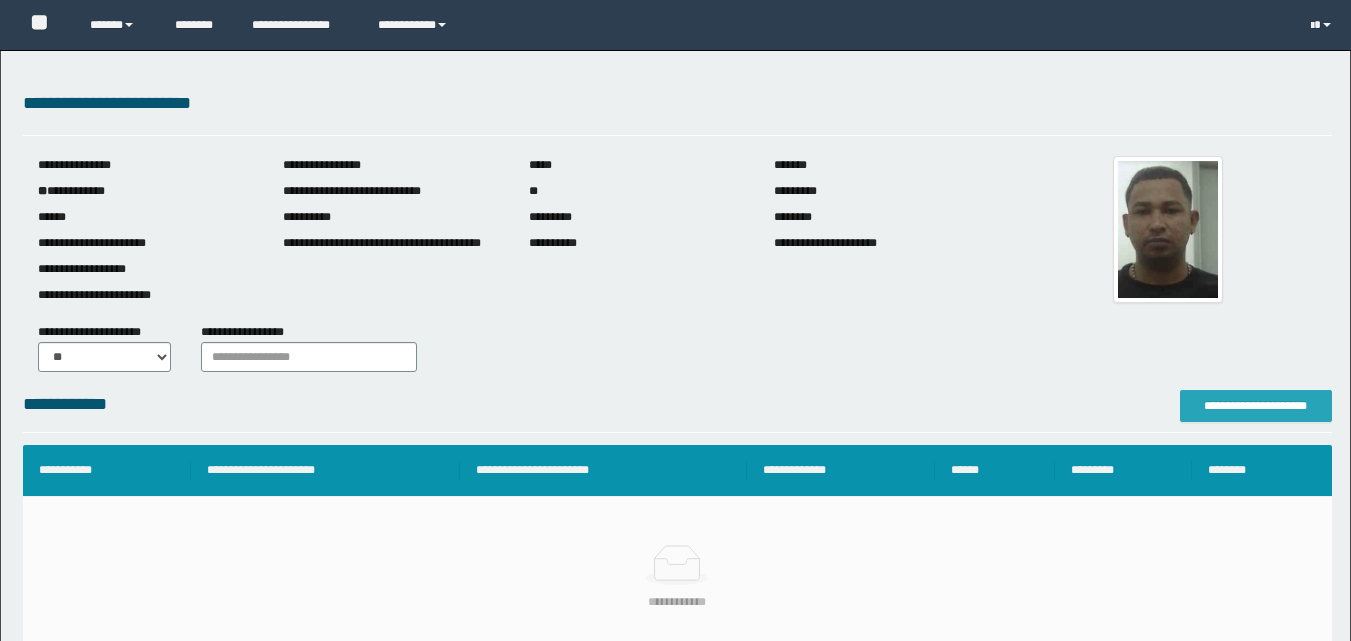 scroll, scrollTop: 0, scrollLeft: 0, axis: both 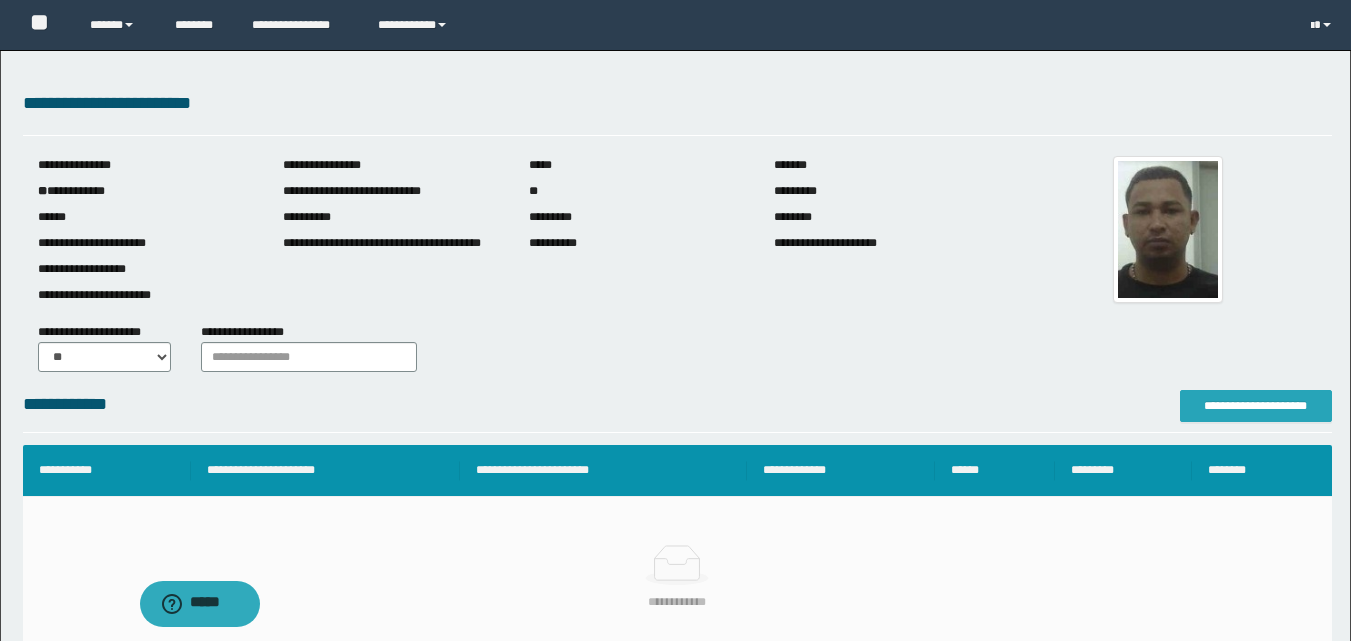 click on "**********" at bounding box center [1256, 406] 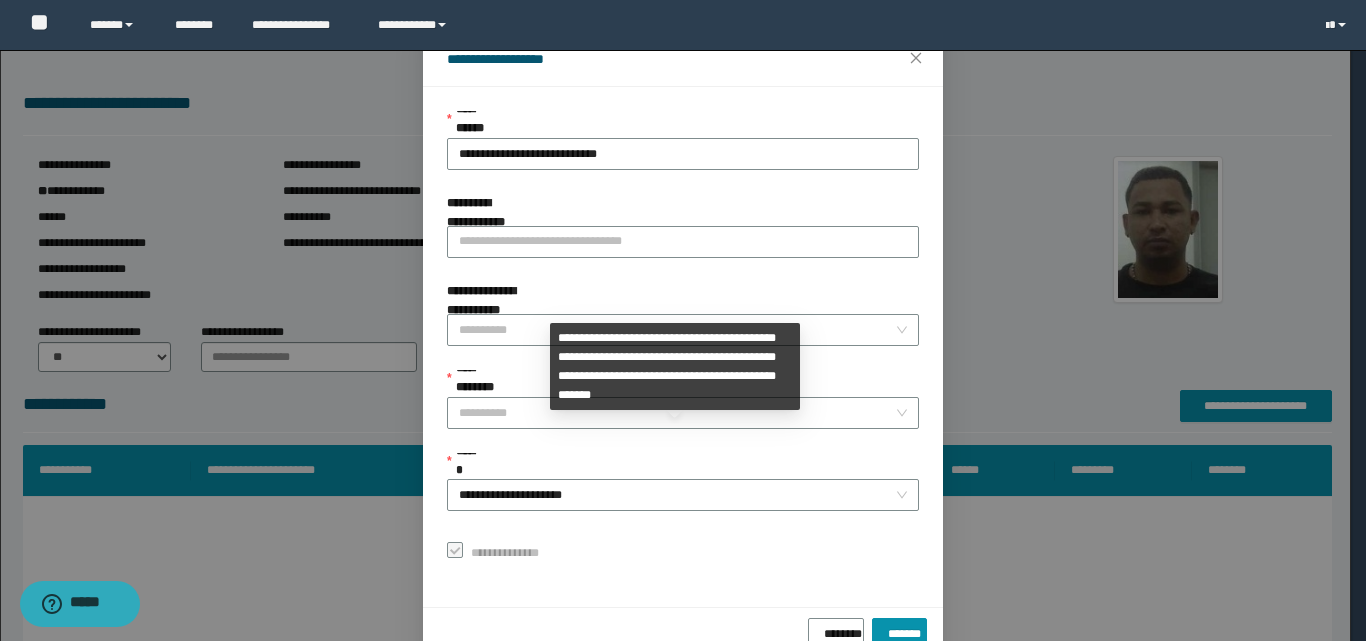 scroll, scrollTop: 111, scrollLeft: 0, axis: vertical 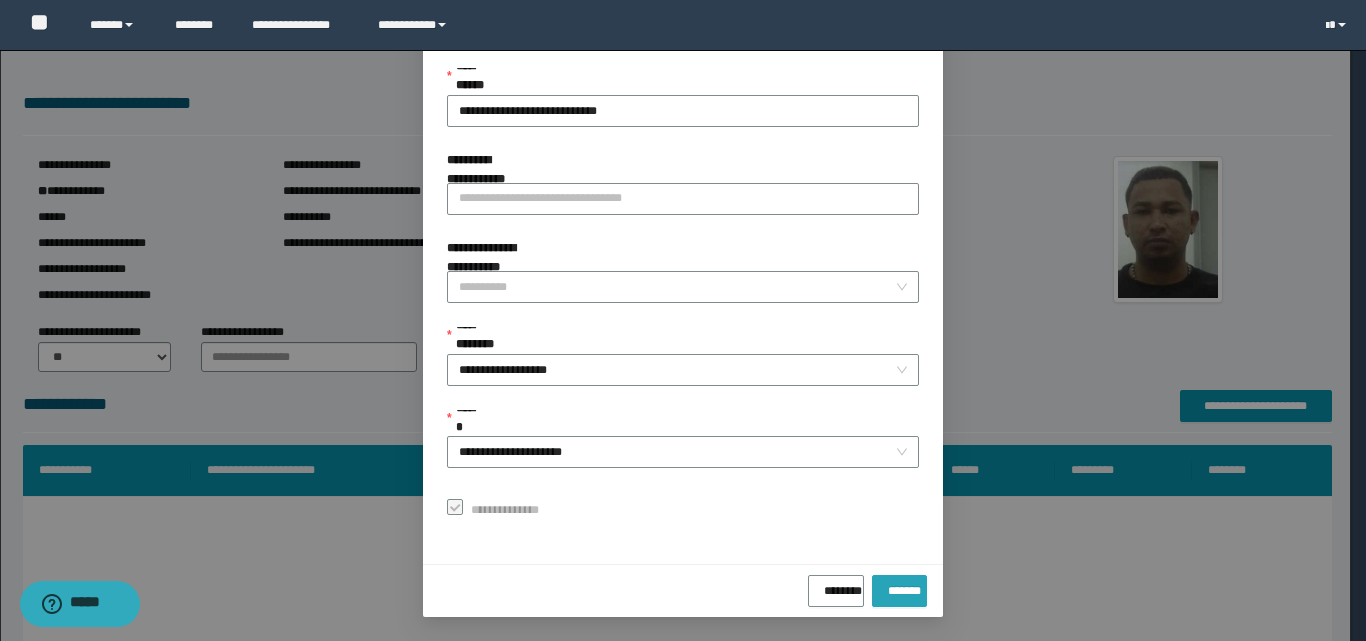 click on "*******" at bounding box center [899, 587] 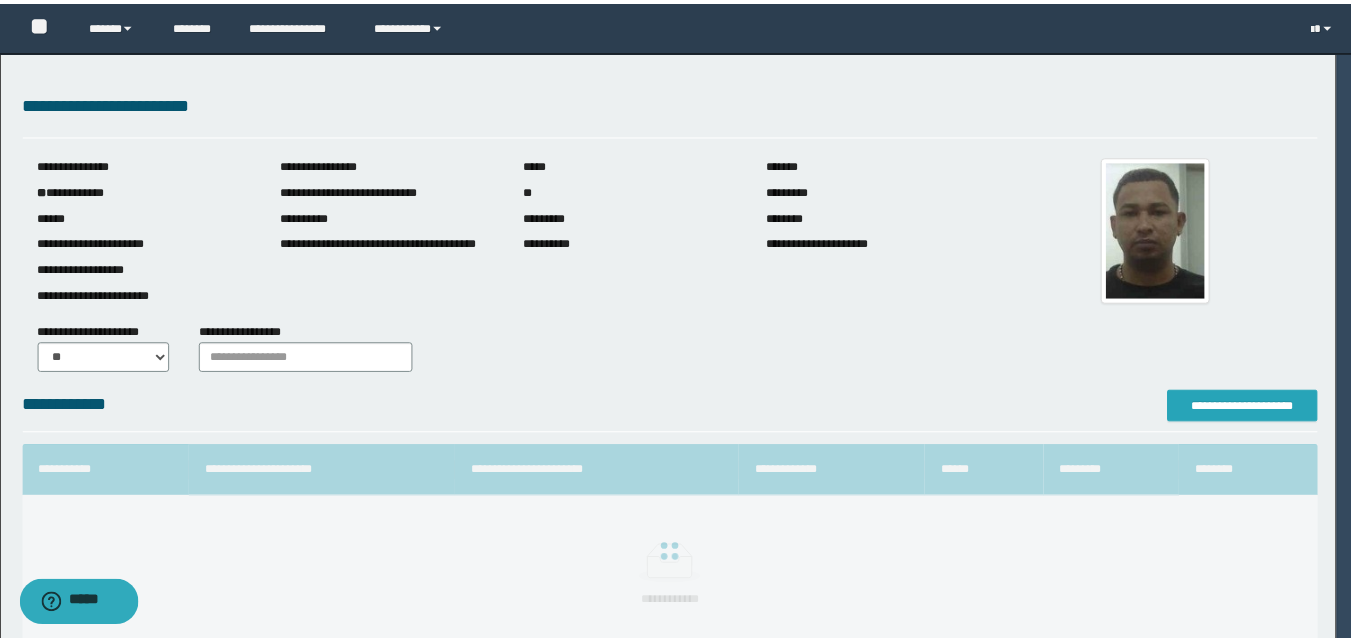 scroll, scrollTop: 0, scrollLeft: 0, axis: both 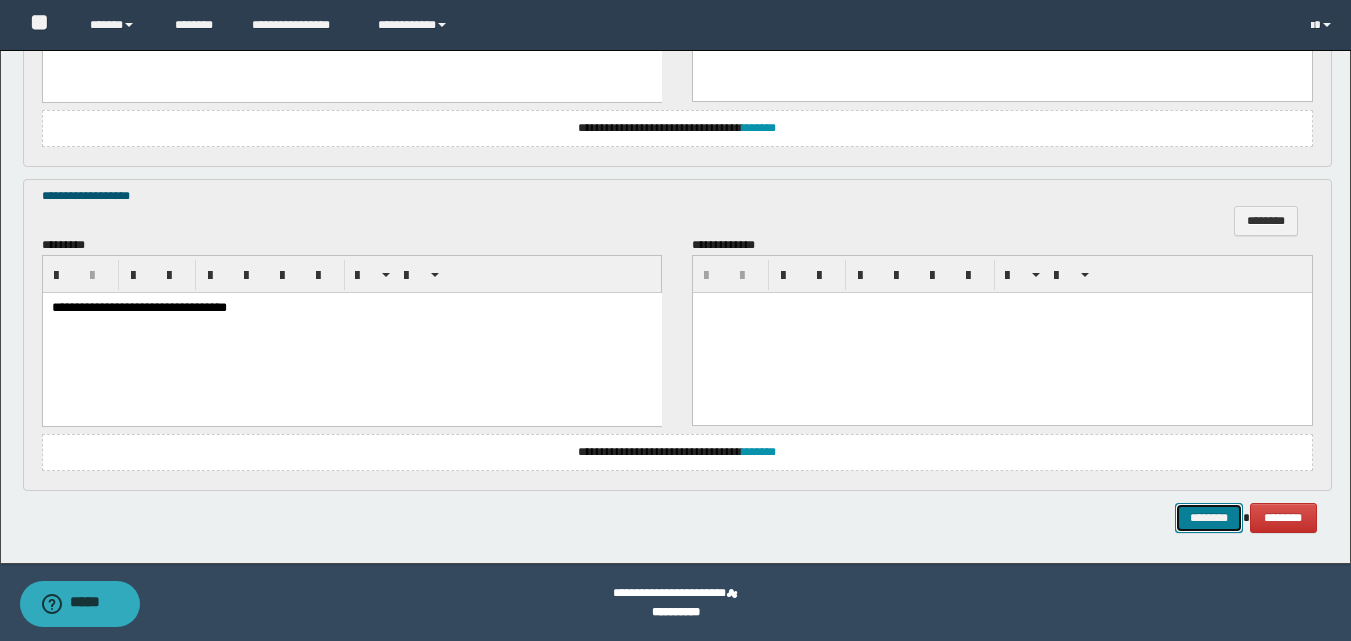 click on "********" at bounding box center (1209, 518) 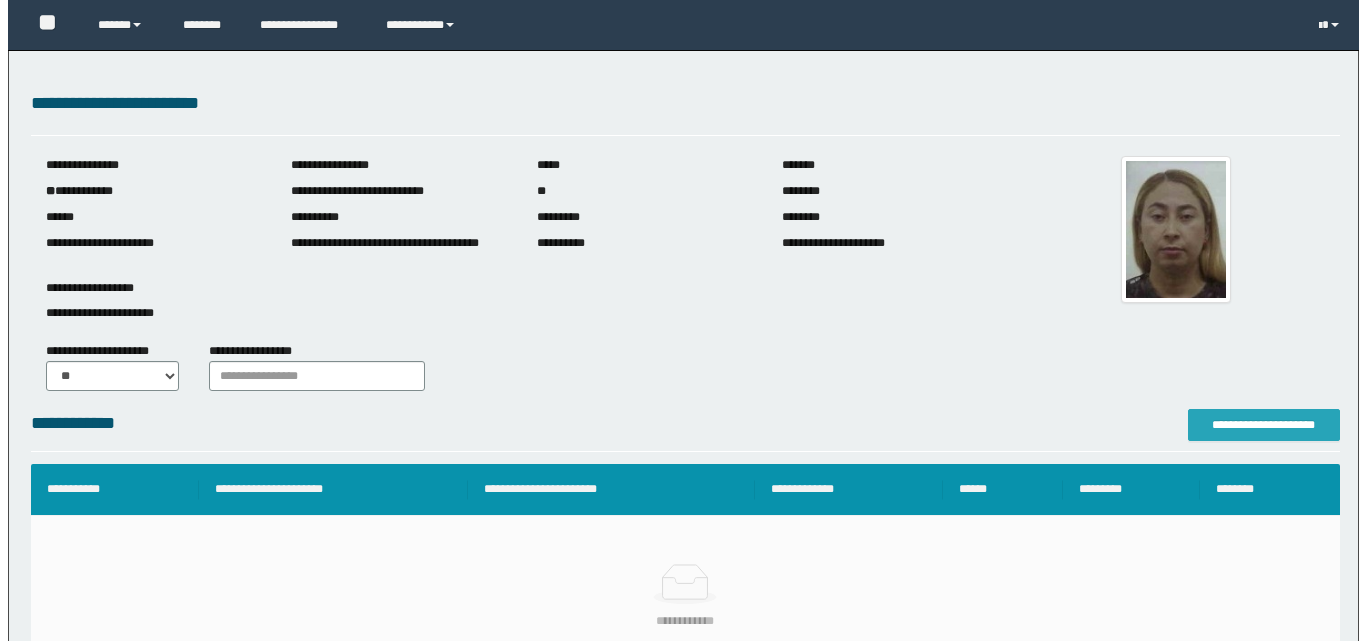 scroll, scrollTop: 0, scrollLeft: 0, axis: both 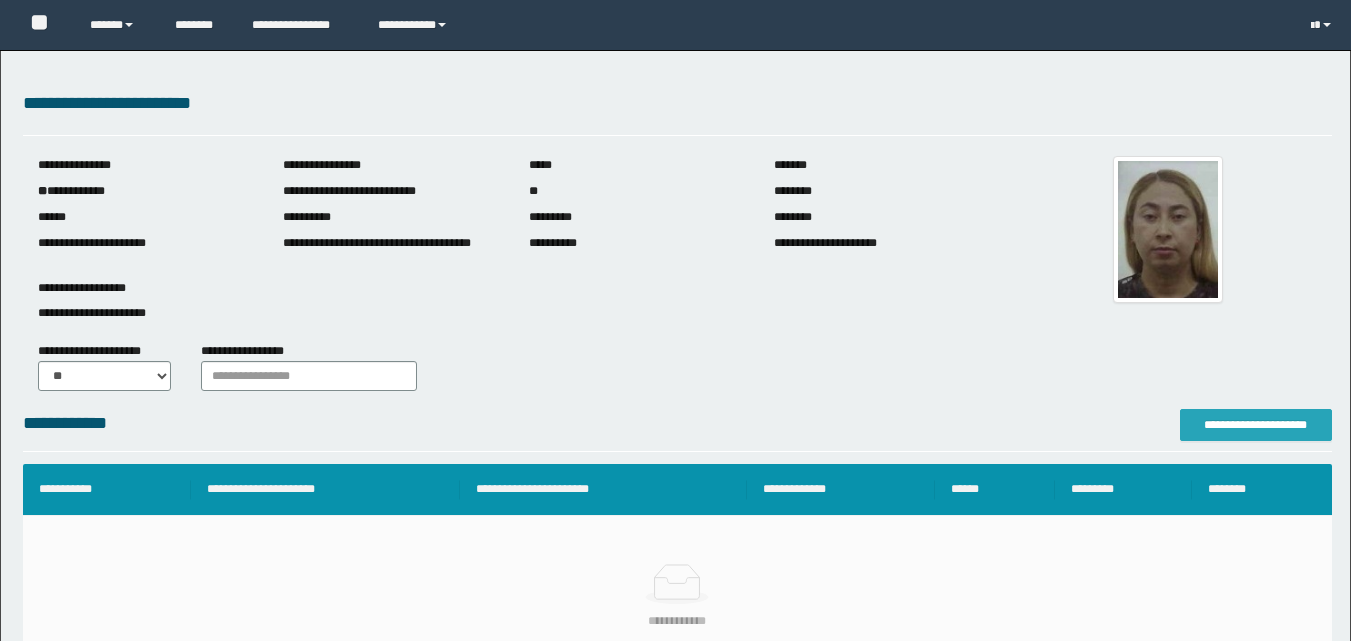 click on "**********" at bounding box center [1256, 425] 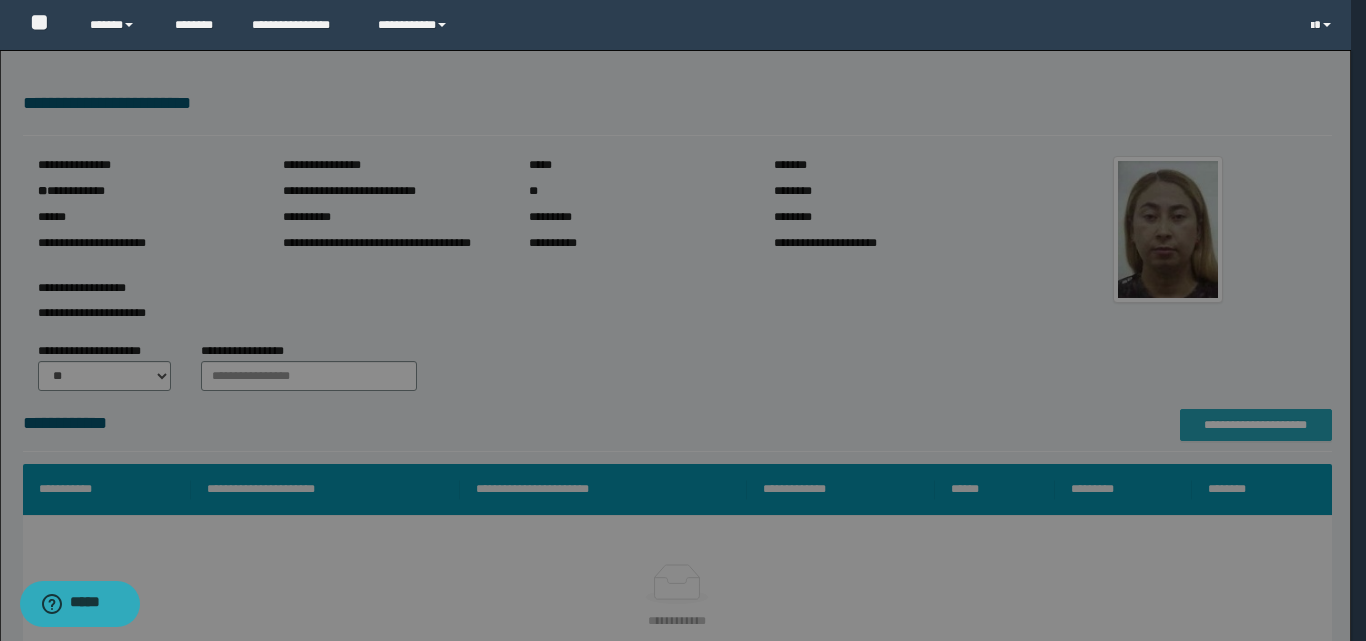 scroll, scrollTop: 0, scrollLeft: 0, axis: both 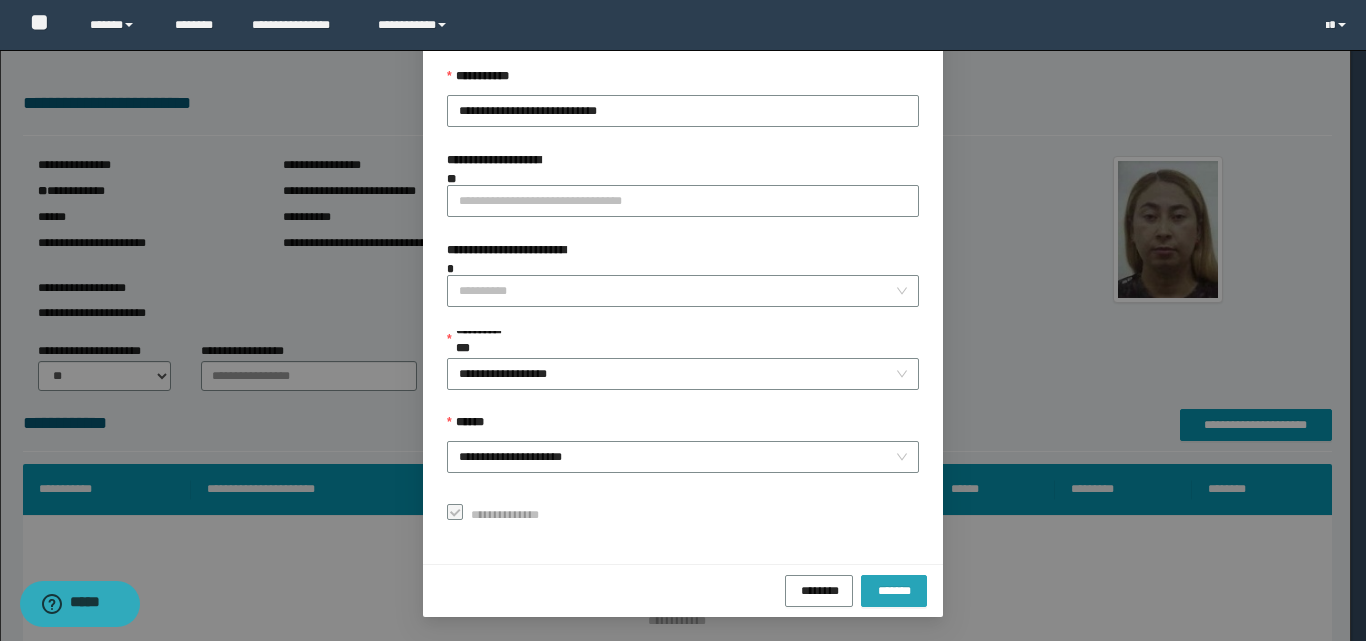 click on "*******" at bounding box center [894, 591] 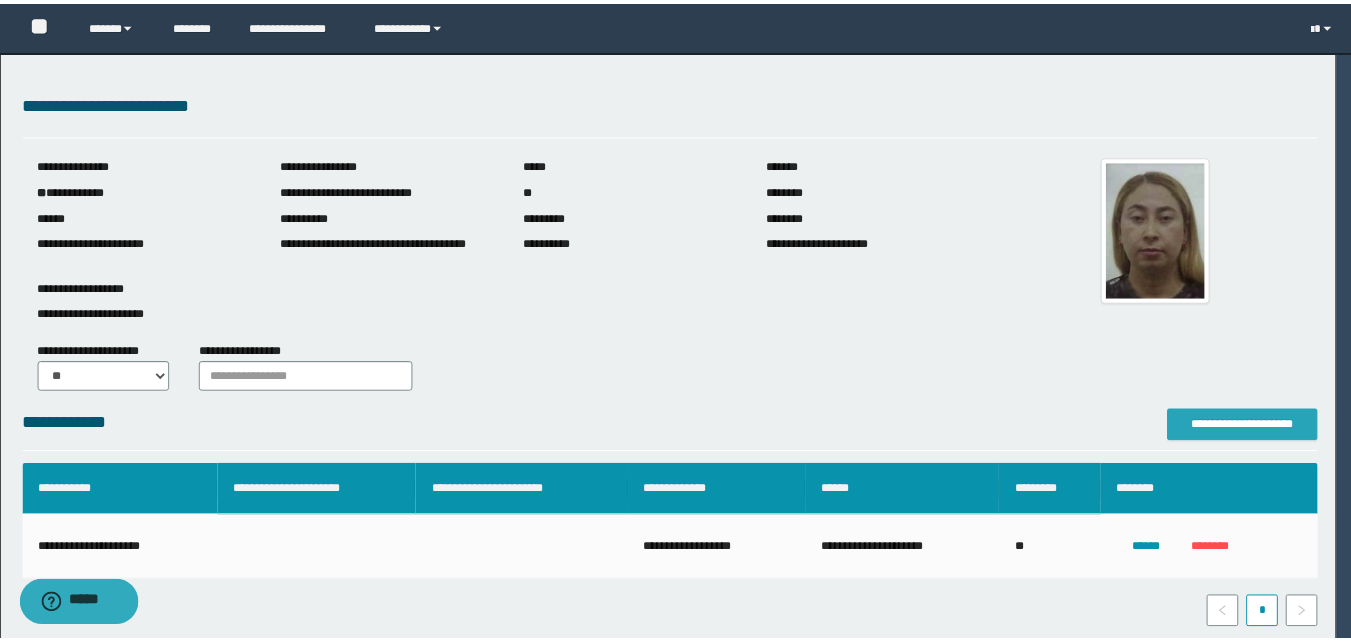 scroll, scrollTop: 0, scrollLeft: 0, axis: both 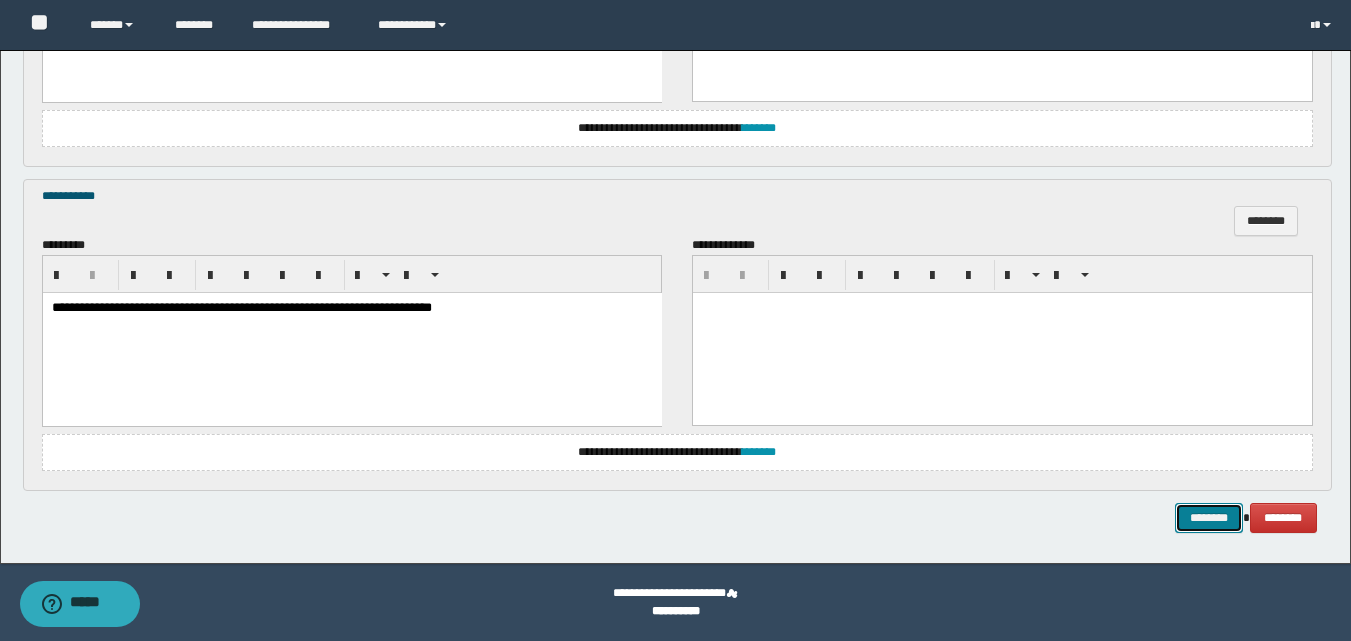 click on "********" at bounding box center [1209, 518] 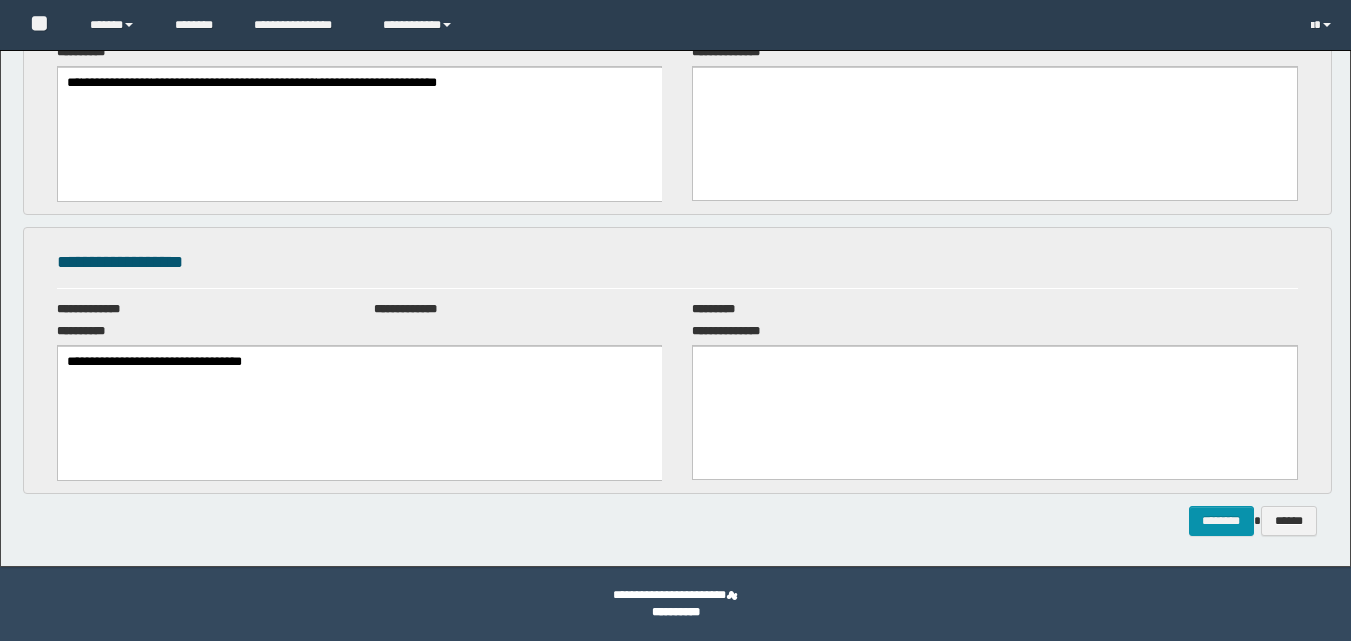 scroll, scrollTop: 0, scrollLeft: 0, axis: both 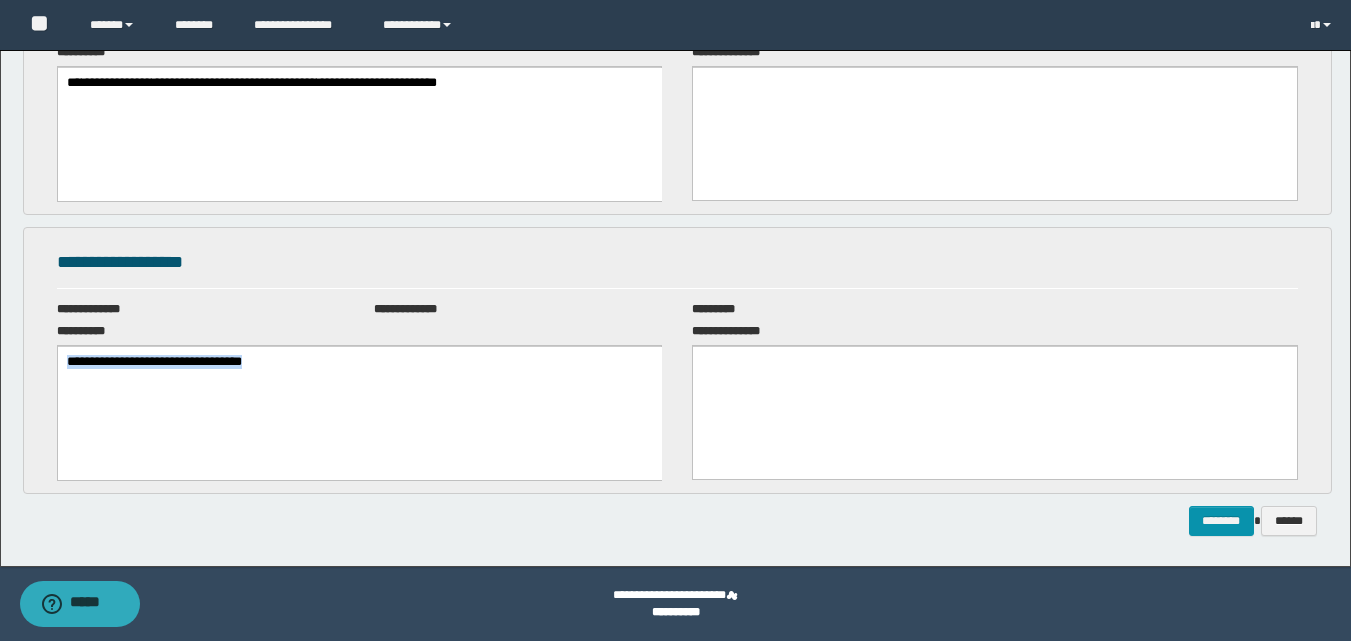 drag, startPoint x: 332, startPoint y: 370, endPoint x: -1, endPoint y: 353, distance: 333.43365 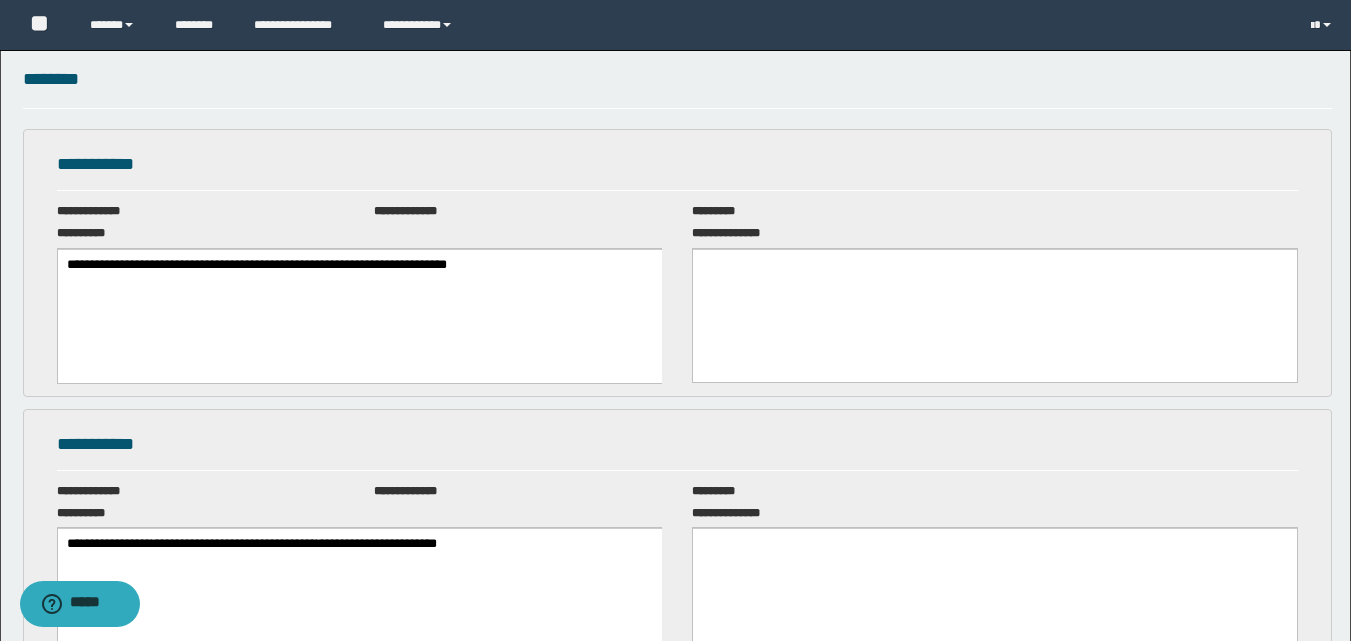 scroll, scrollTop: 186, scrollLeft: 0, axis: vertical 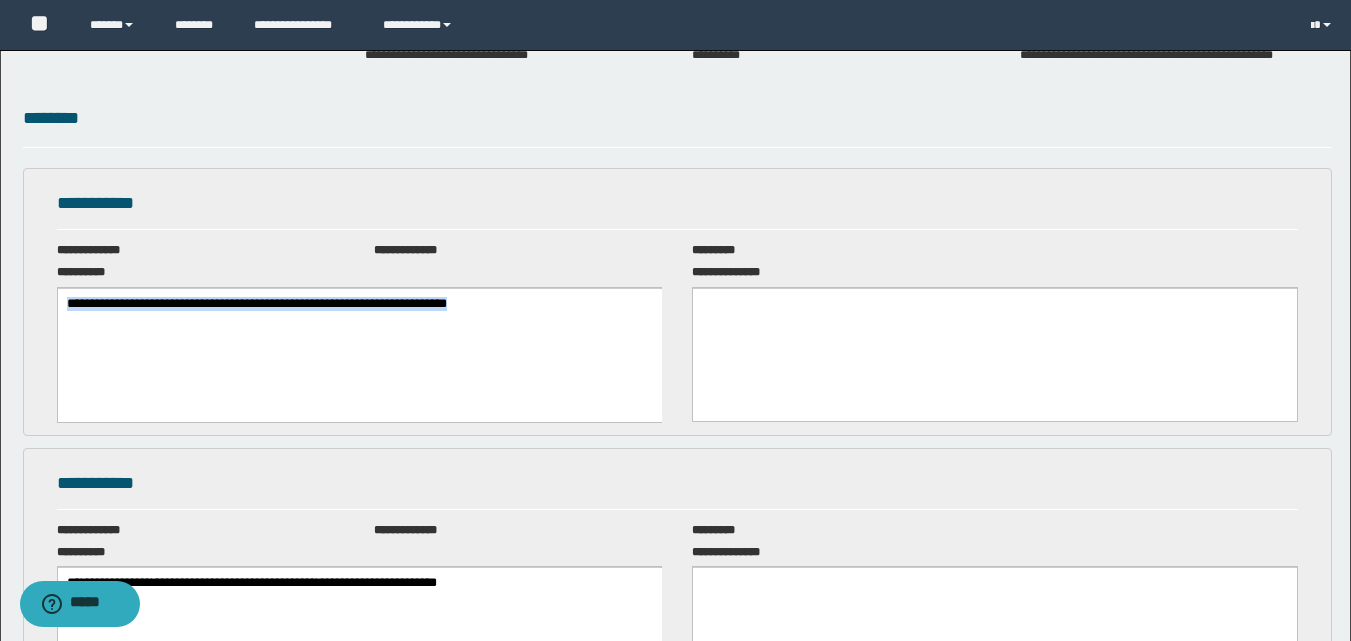 drag, startPoint x: 597, startPoint y: 307, endPoint x: 12, endPoint y: 303, distance: 585.0137 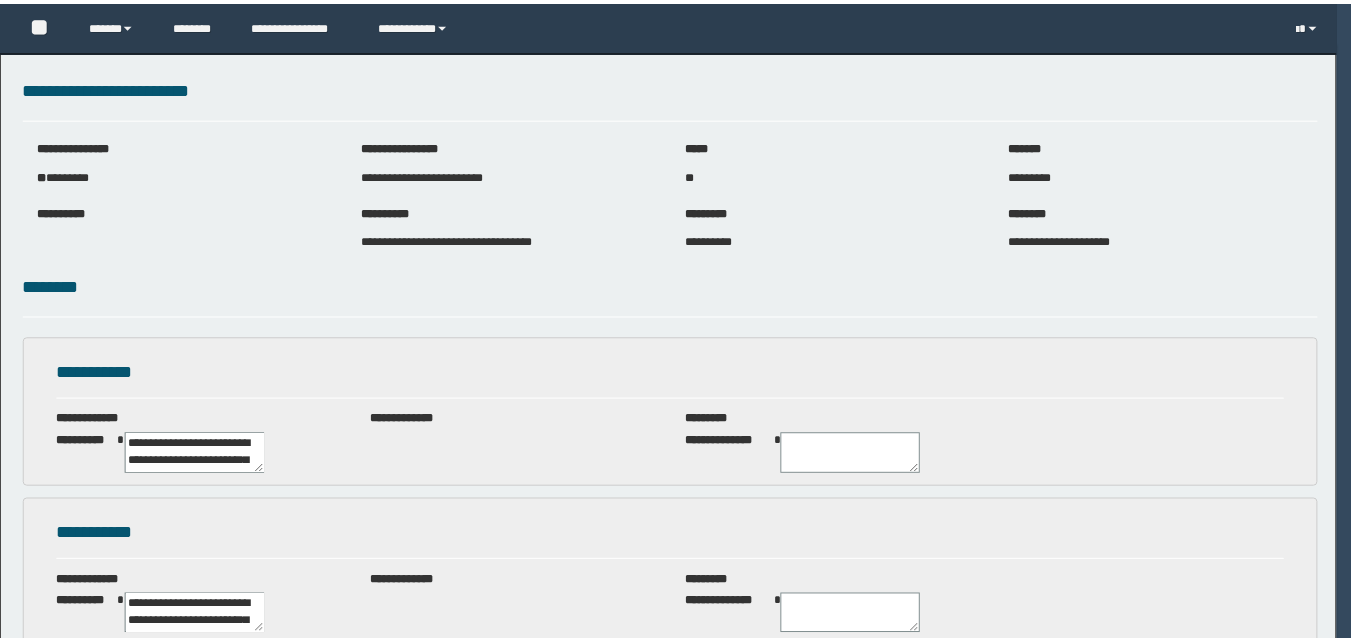 scroll, scrollTop: 0, scrollLeft: 0, axis: both 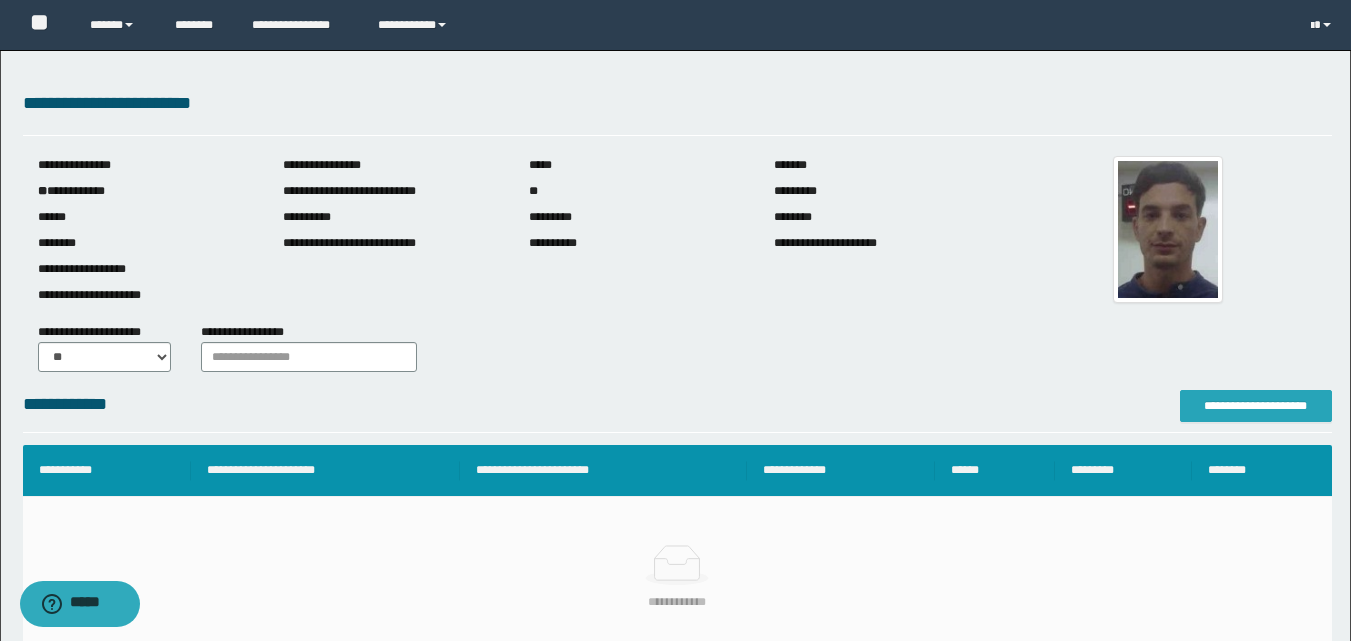 click on "**********" at bounding box center (1256, 406) 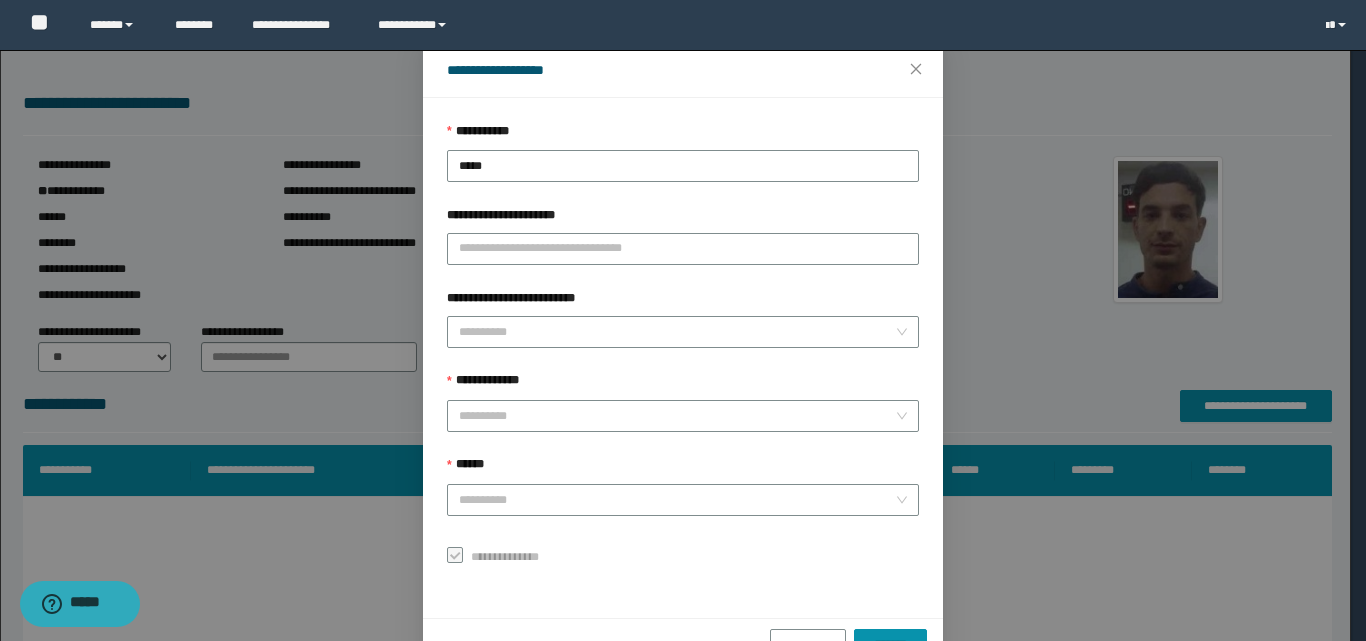 scroll, scrollTop: 111, scrollLeft: 0, axis: vertical 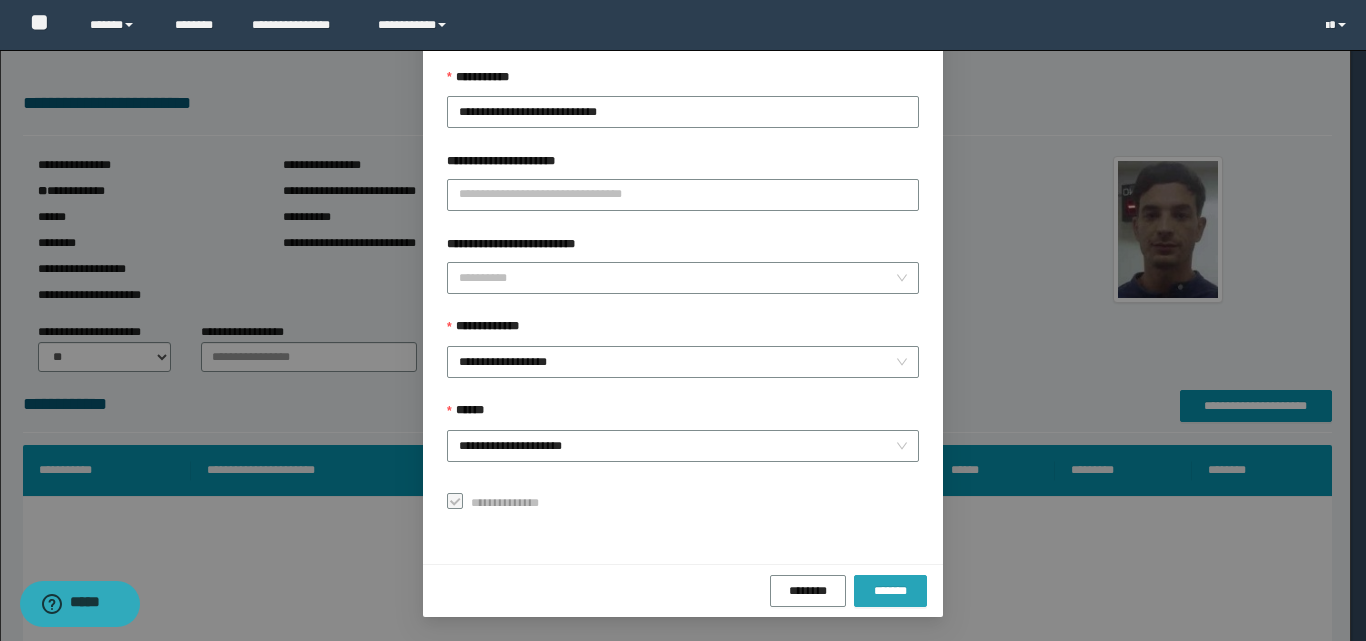 click on "*******" at bounding box center (890, 591) 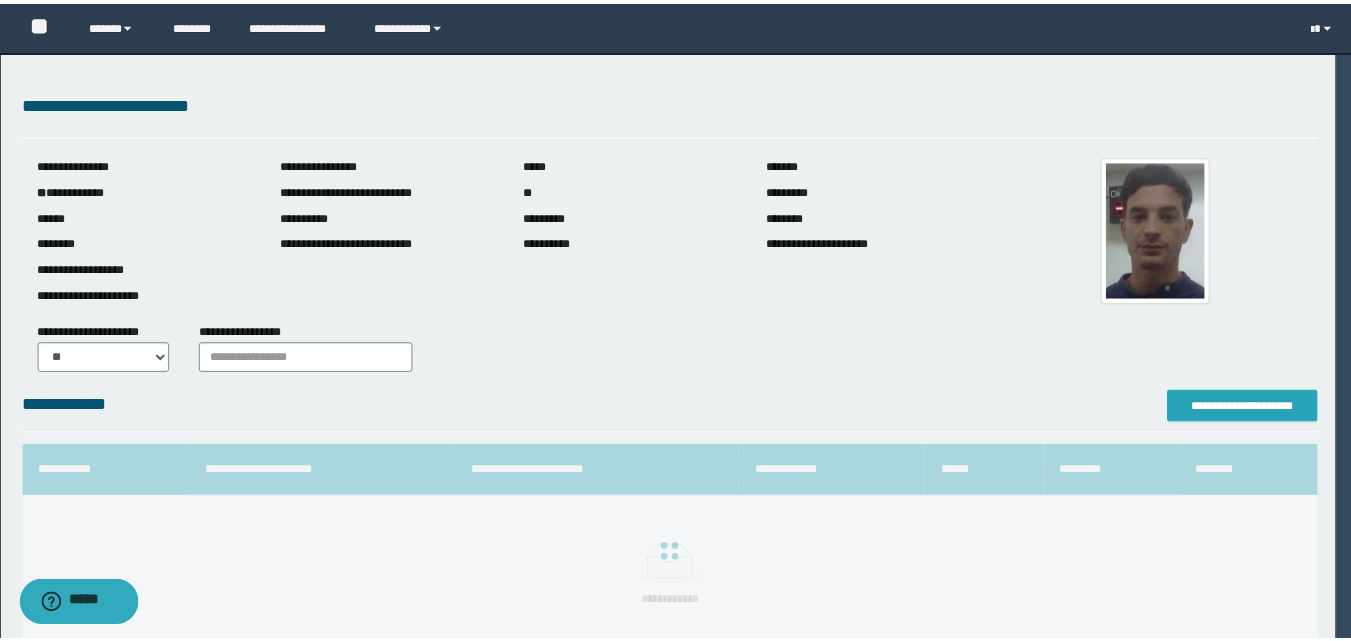 scroll, scrollTop: 0, scrollLeft: 0, axis: both 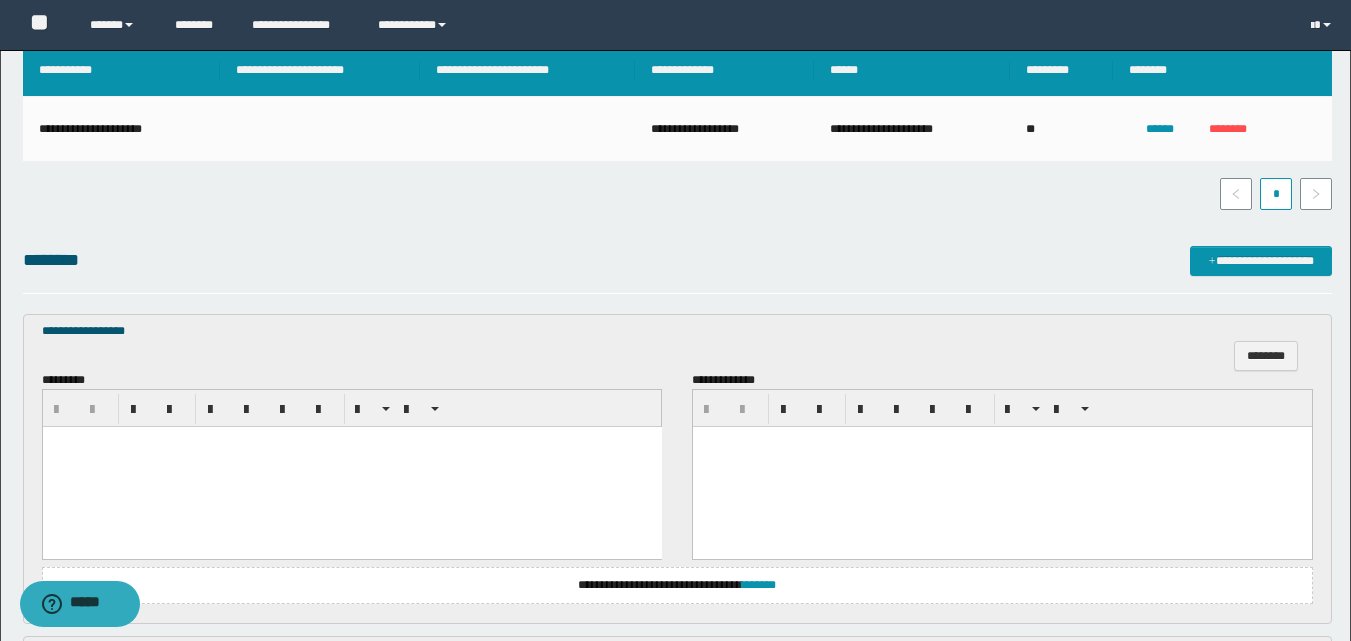 click at bounding box center (351, 467) 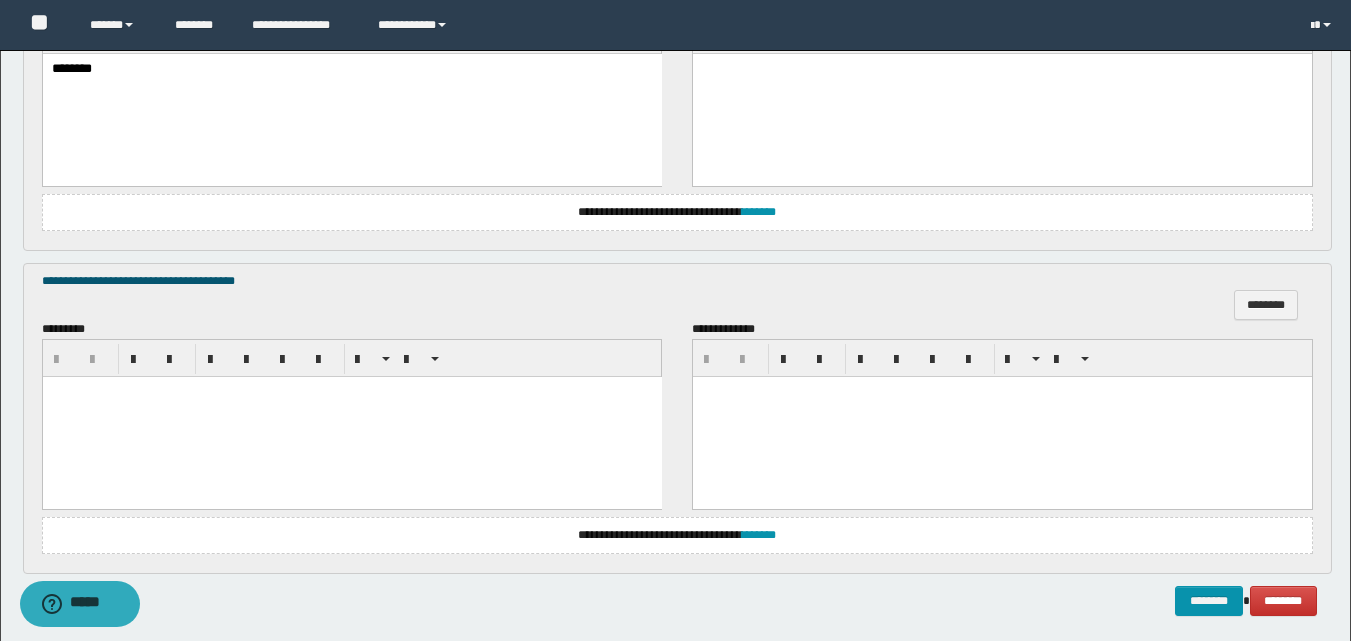scroll, scrollTop: 800, scrollLeft: 0, axis: vertical 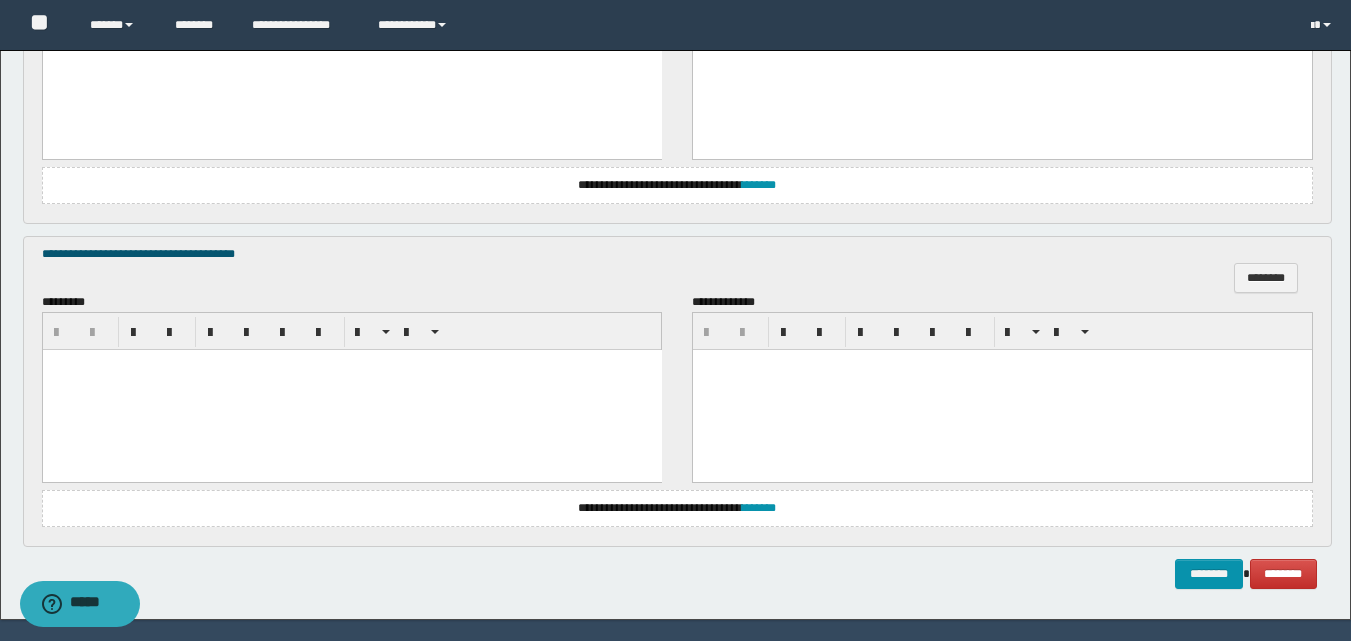 click at bounding box center (351, 390) 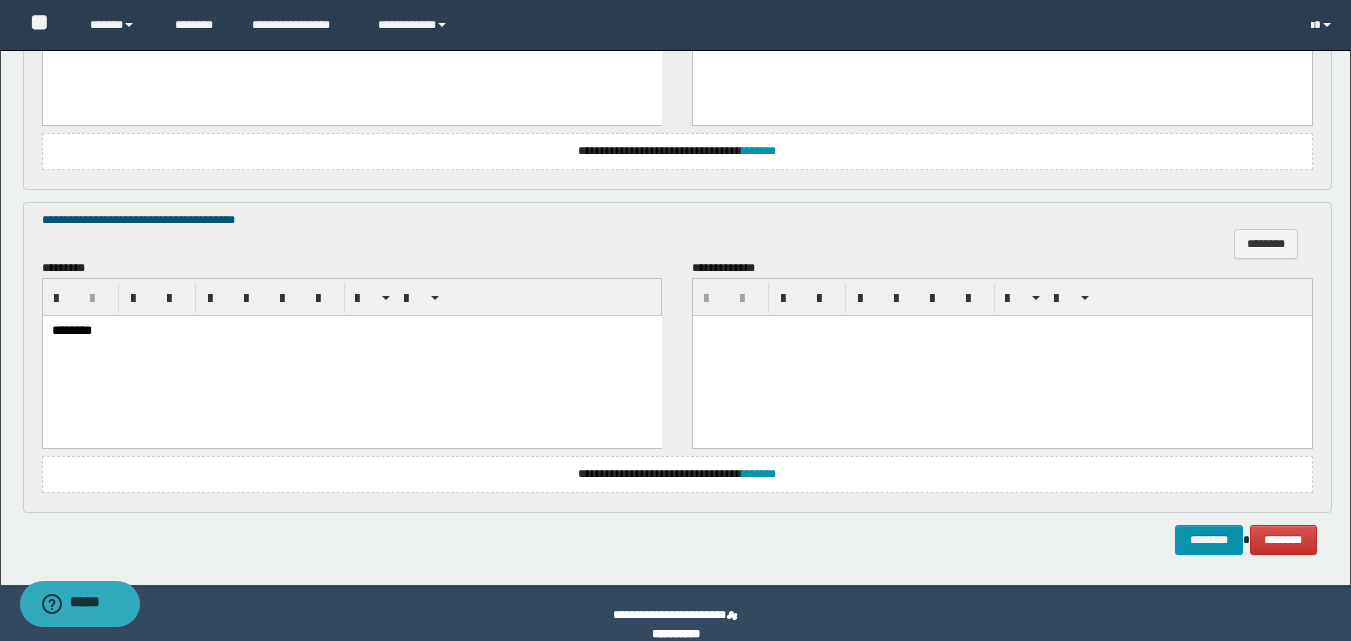 scroll, scrollTop: 857, scrollLeft: 0, axis: vertical 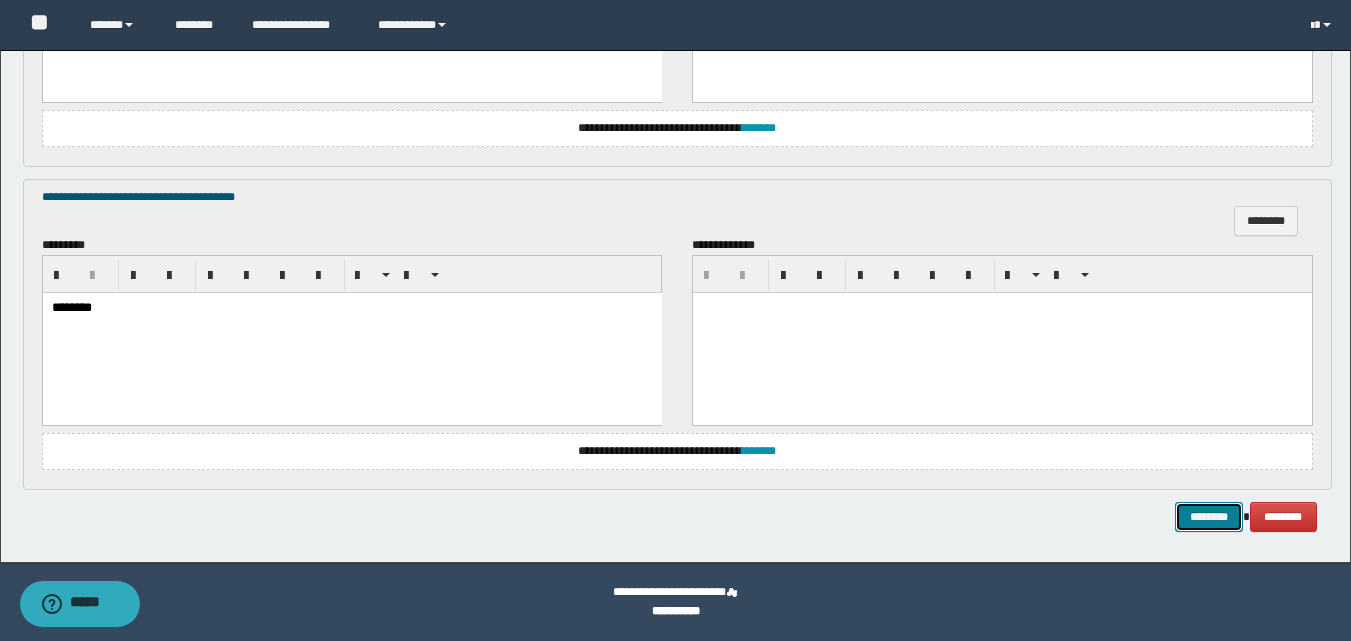 click on "********" at bounding box center (1209, 517) 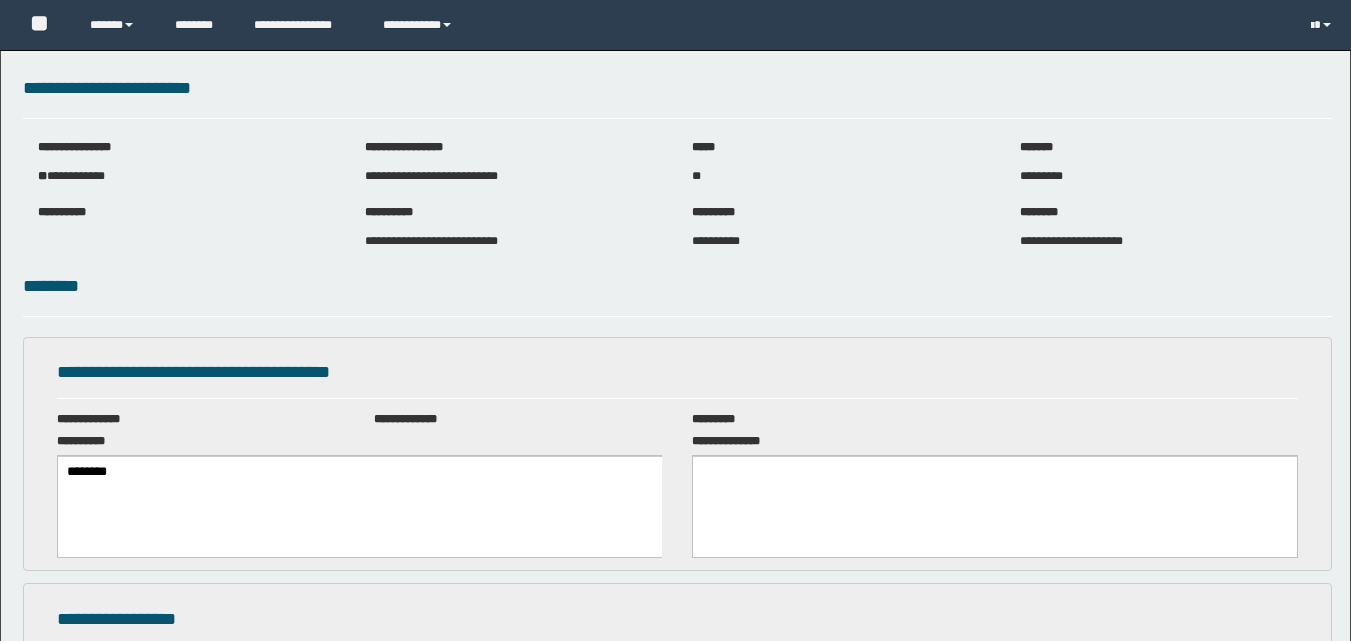 scroll, scrollTop: 0, scrollLeft: 0, axis: both 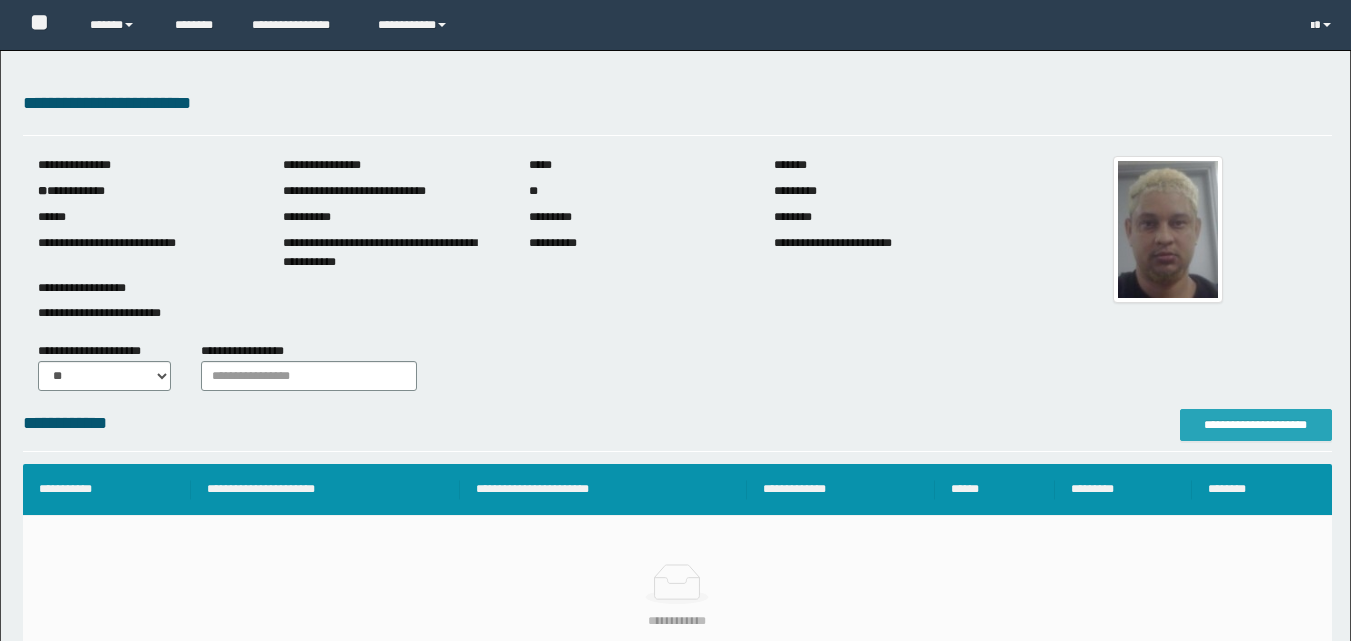 click on "**********" at bounding box center [1256, 425] 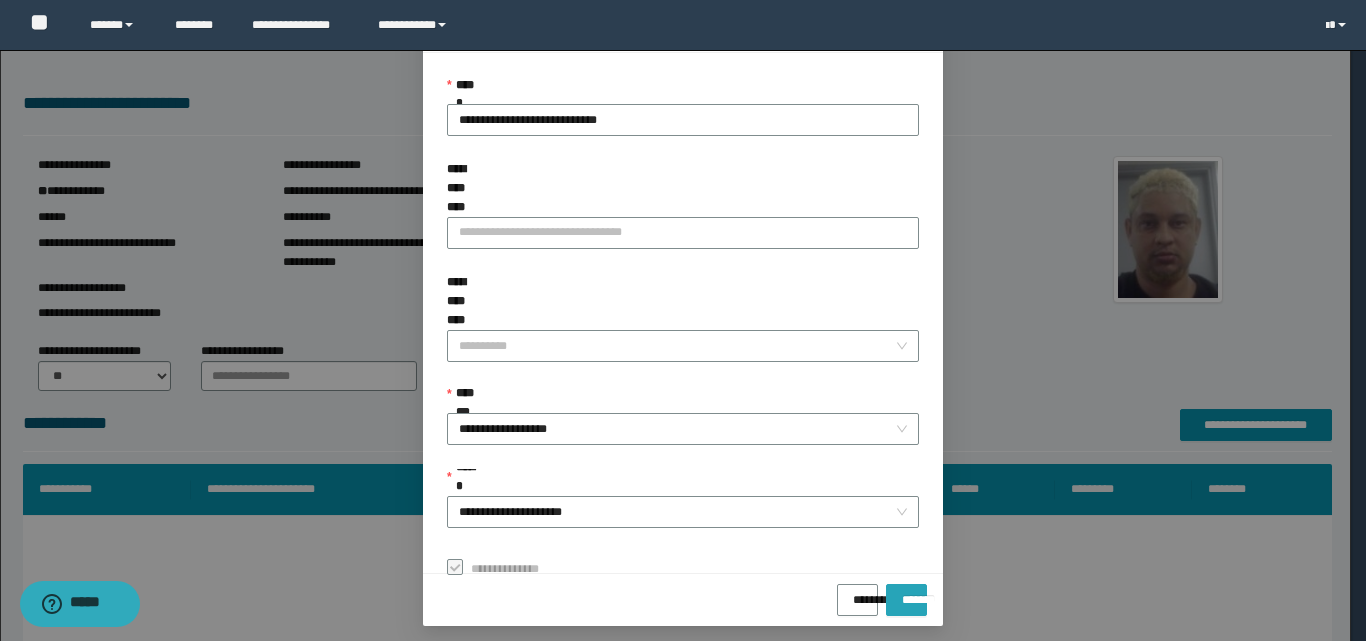 scroll, scrollTop: 111, scrollLeft: 0, axis: vertical 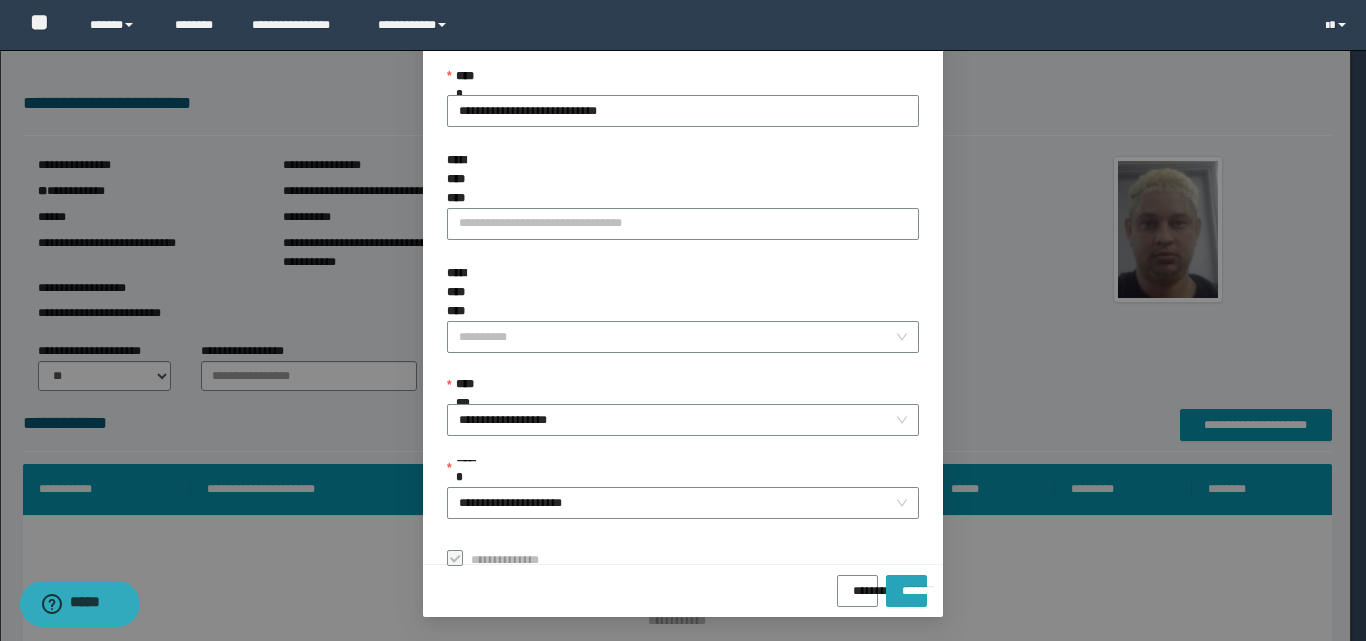click on "*******" at bounding box center (906, 584) 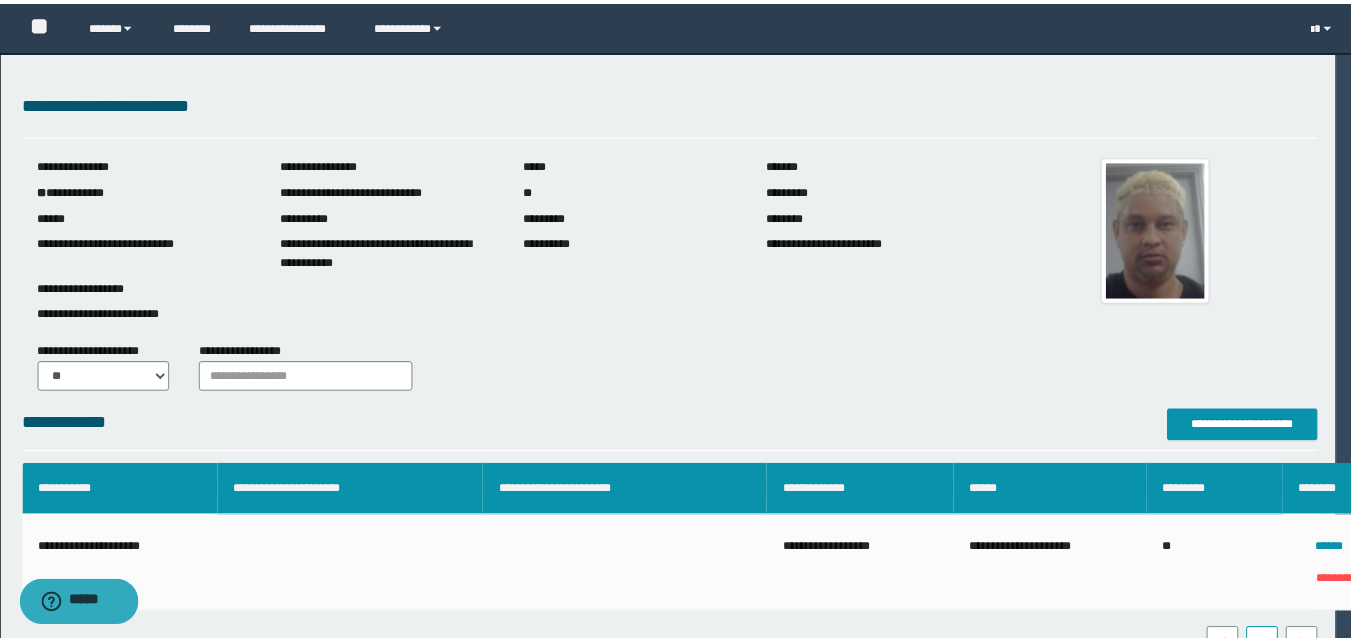 scroll, scrollTop: 64, scrollLeft: 0, axis: vertical 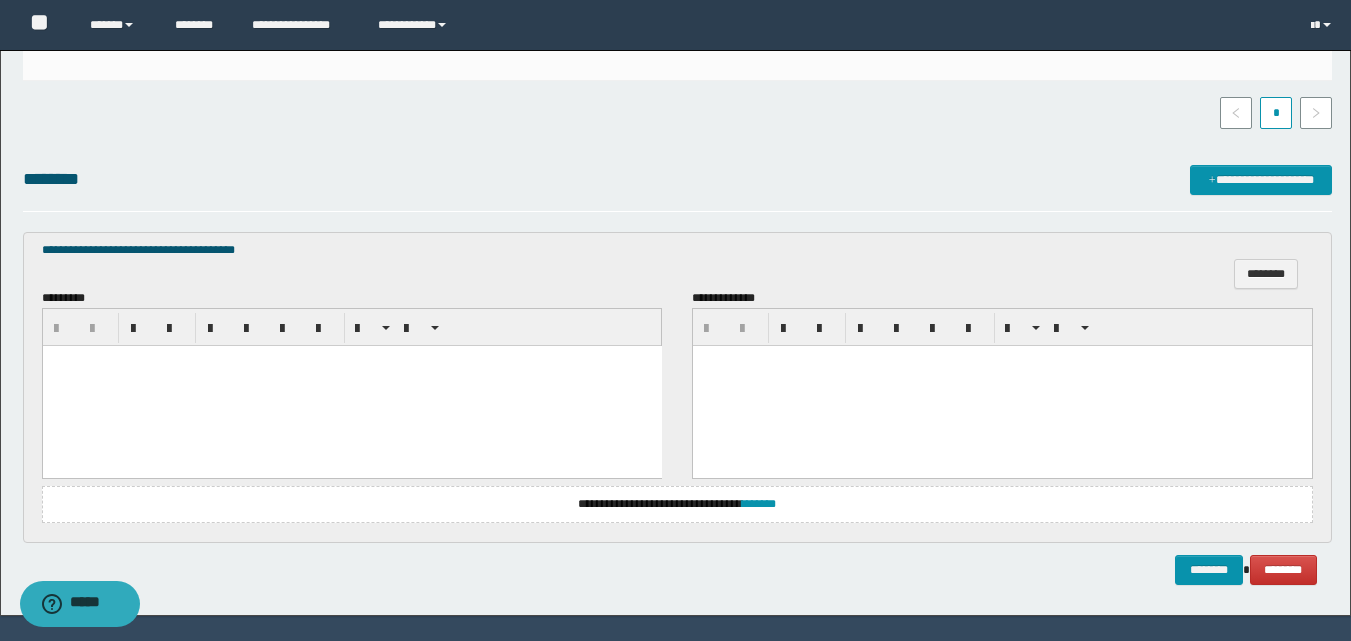 click at bounding box center (351, 386) 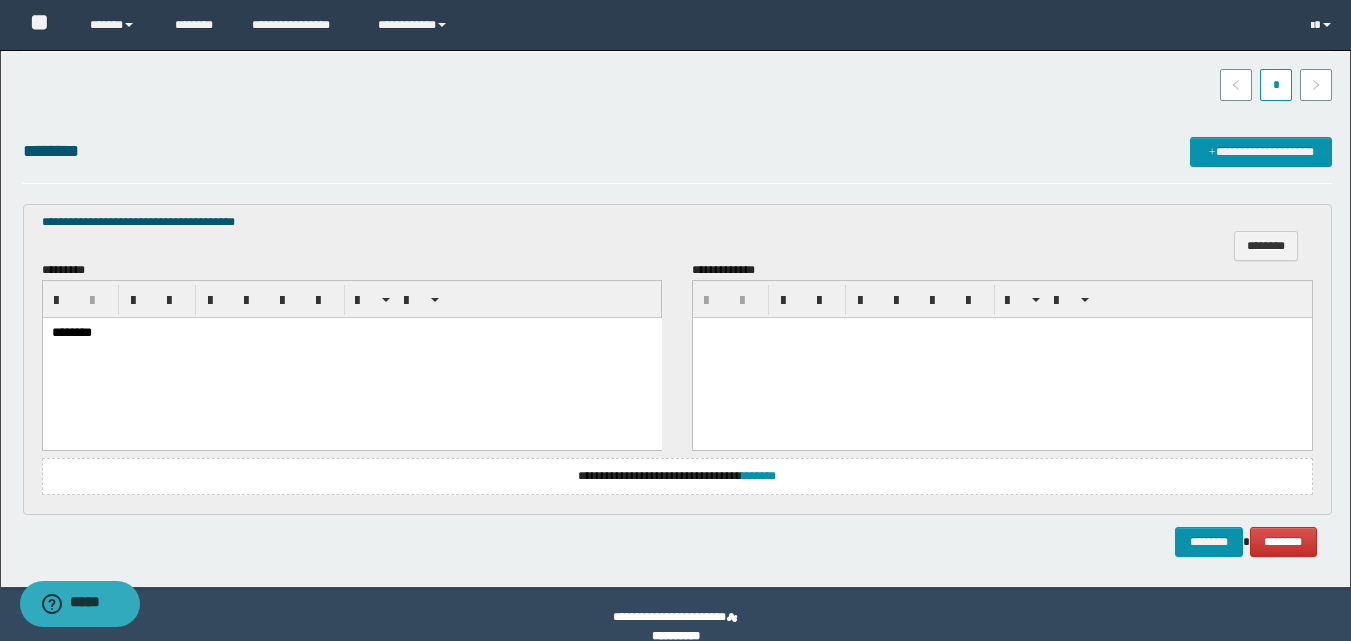 scroll, scrollTop: 553, scrollLeft: 0, axis: vertical 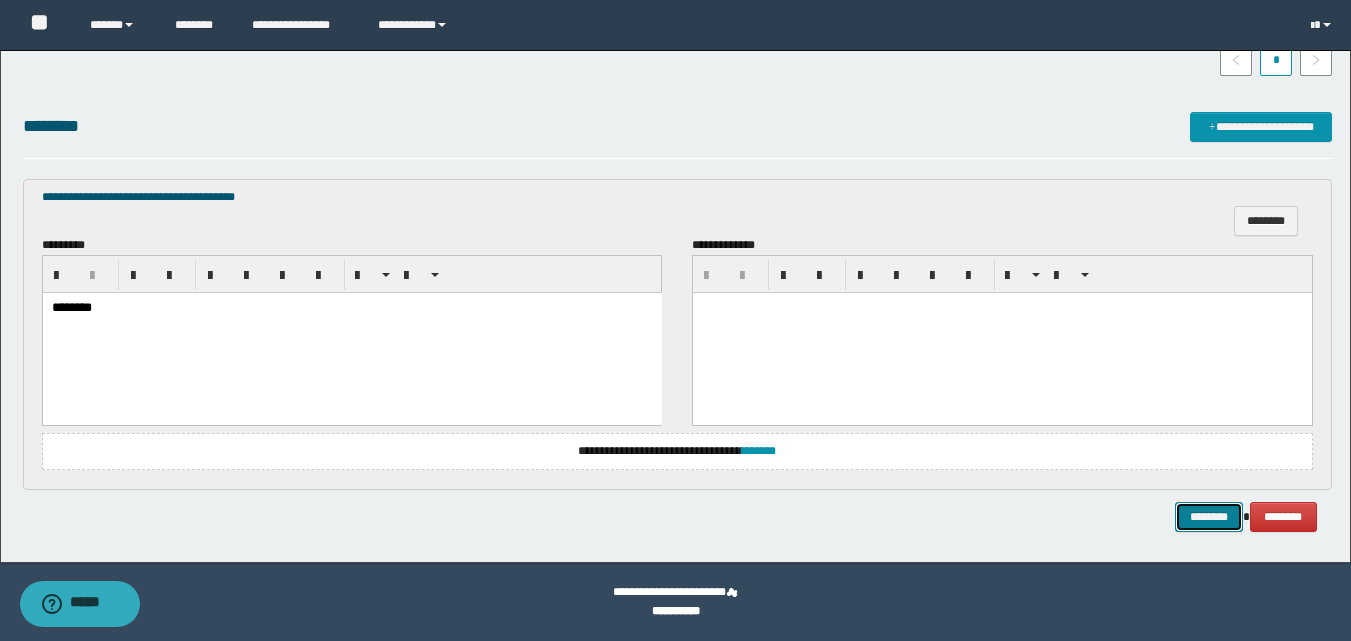 click on "********" at bounding box center (1209, 517) 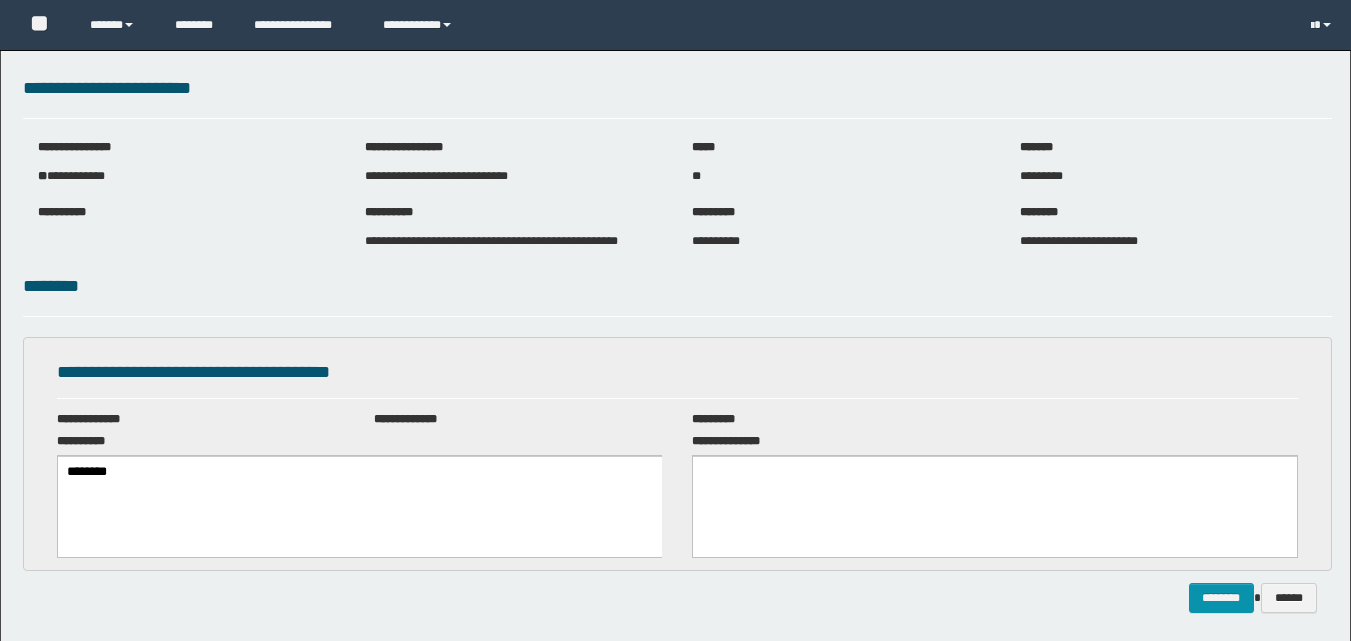 scroll, scrollTop: 0, scrollLeft: 0, axis: both 